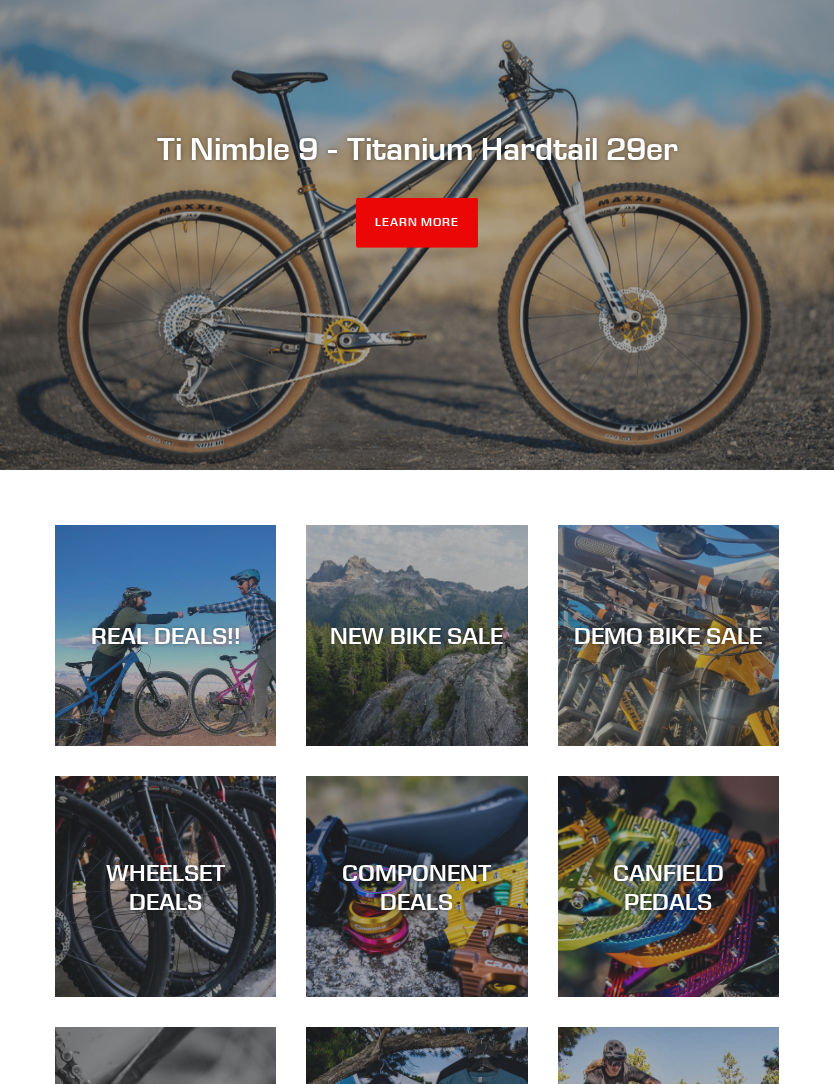 scroll, scrollTop: 268, scrollLeft: 0, axis: vertical 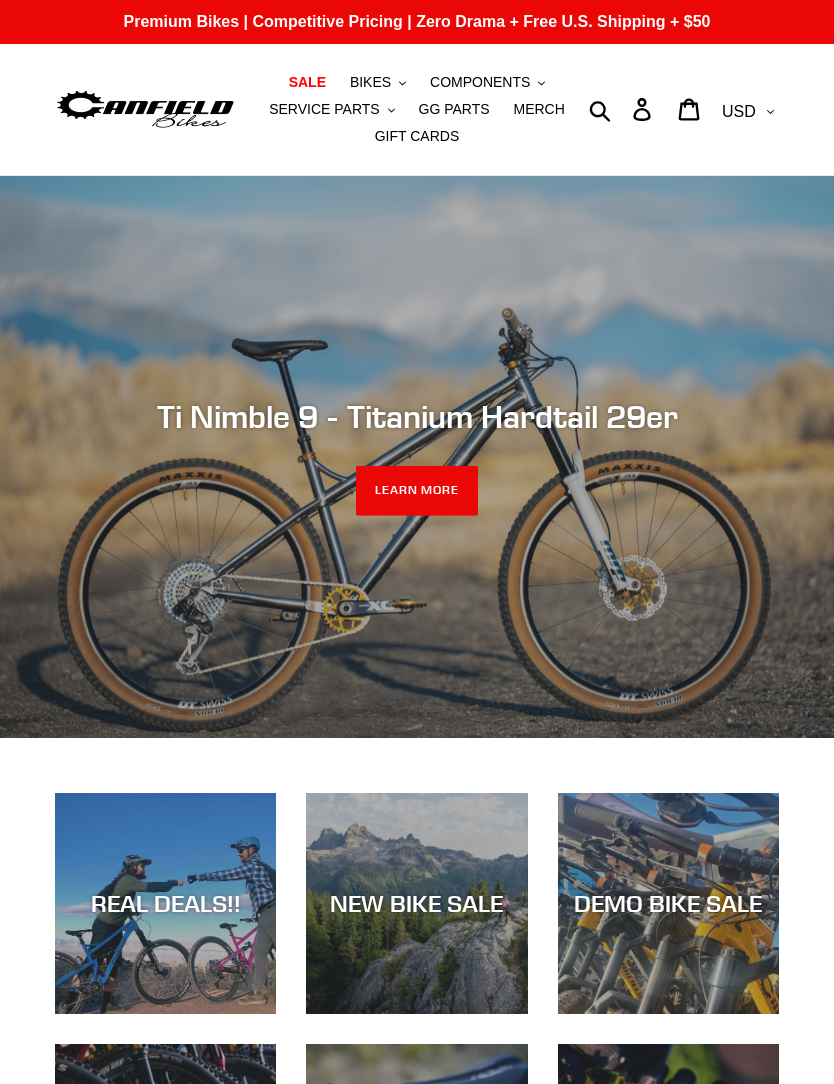 click on "SALE
BIKES .cls-1{fill:#231f20}
SHOP ALL BIKES
SHOP DEMO BIKES - On SALE Now!
JEDI - DH Race 29
ONE.2 - DH/Freeride 29
LITHIUM - AM/Enduro 29
BALANCE - AM/Enduro 27.5
Pedals" at bounding box center (417, 109) 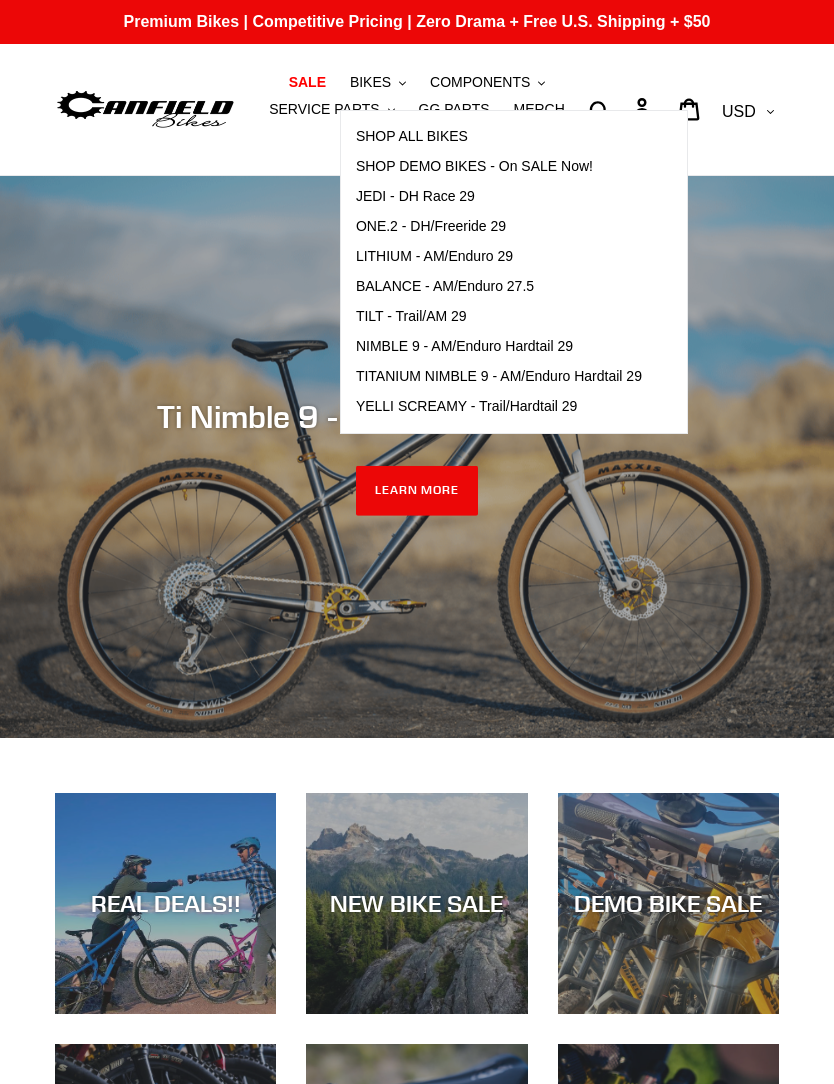 click on "NIMBLE 9 - AM/Enduro Hardtail 29" at bounding box center (464, 346) 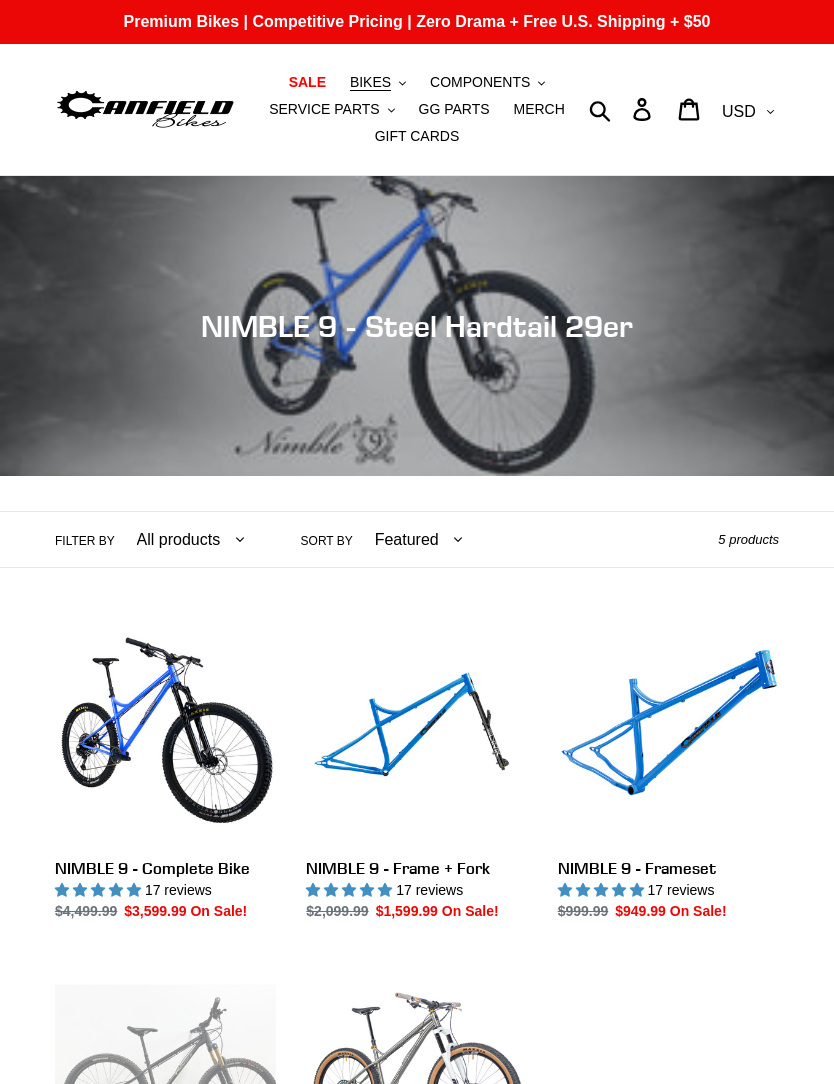 scroll, scrollTop: 0, scrollLeft: 0, axis: both 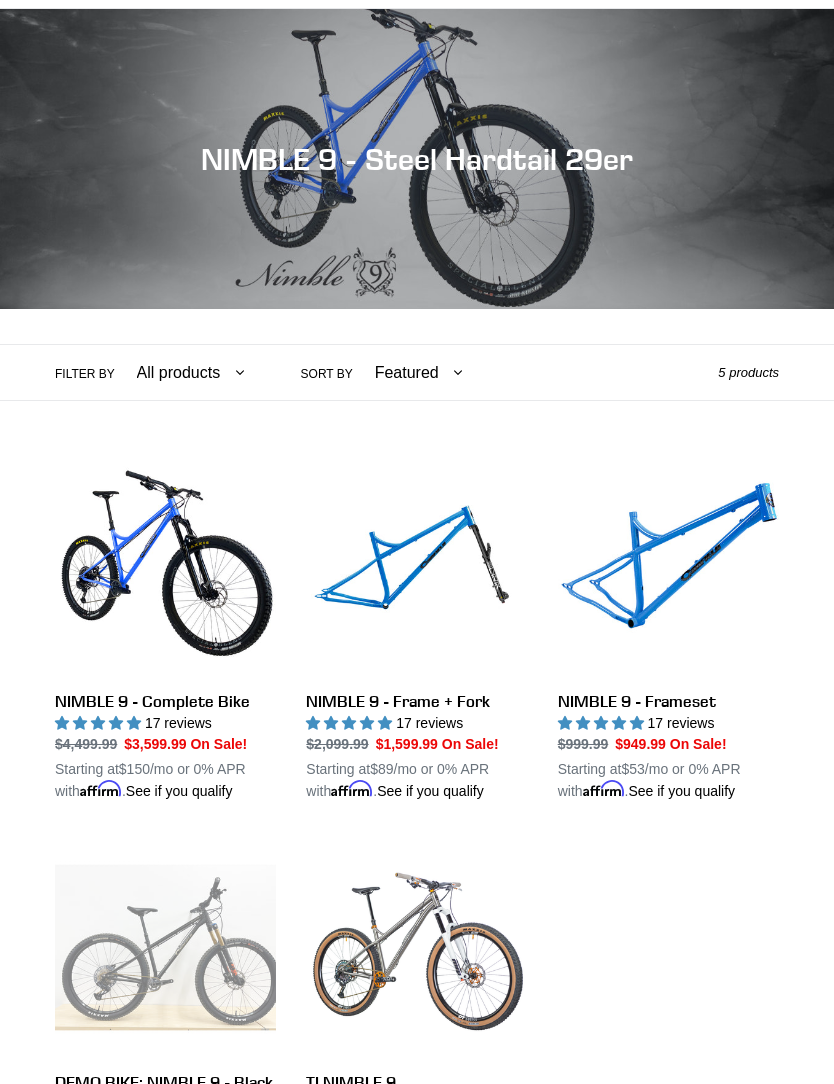 click on "NIMBLE 9 - Frameset" at bounding box center (668, 629) 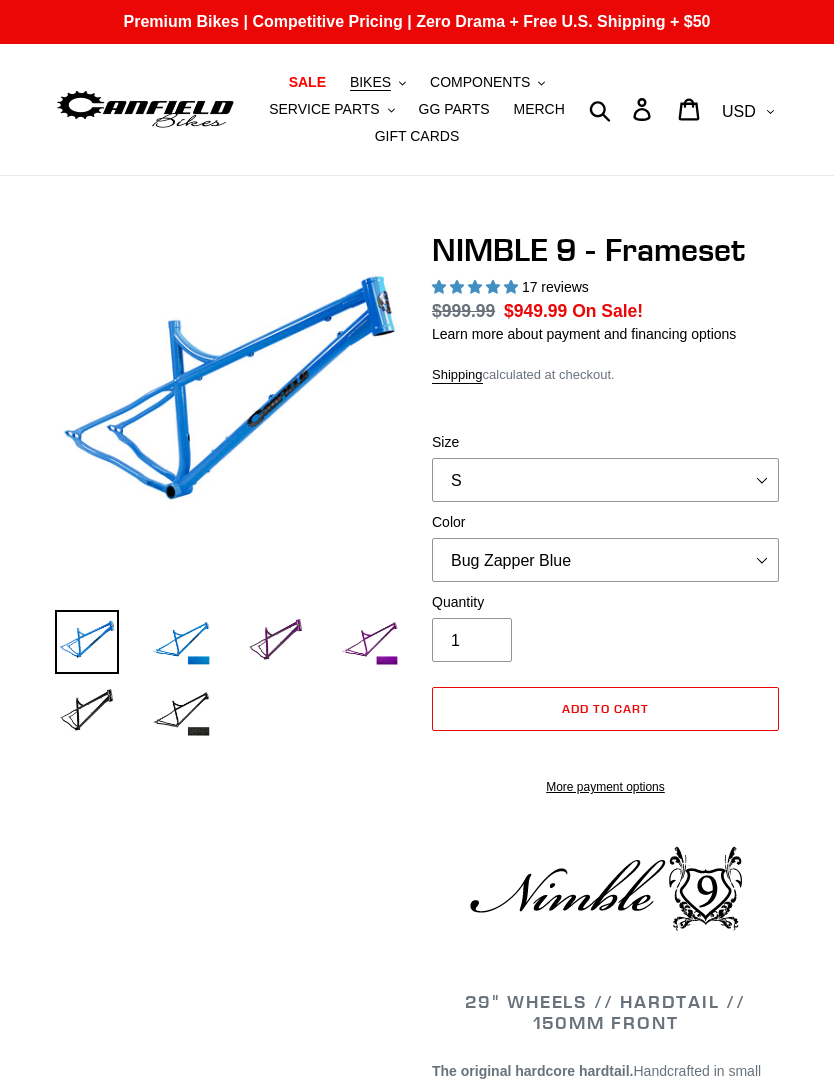 scroll, scrollTop: 0, scrollLeft: 0, axis: both 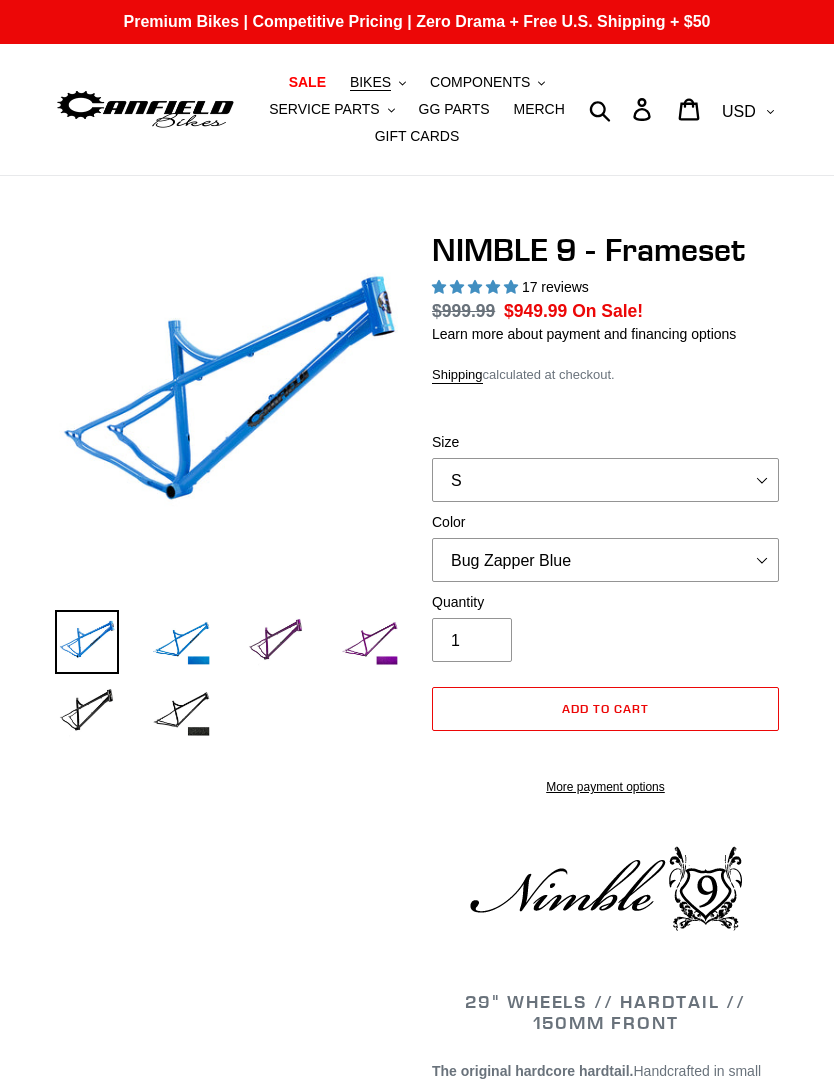 select on "highest-rating" 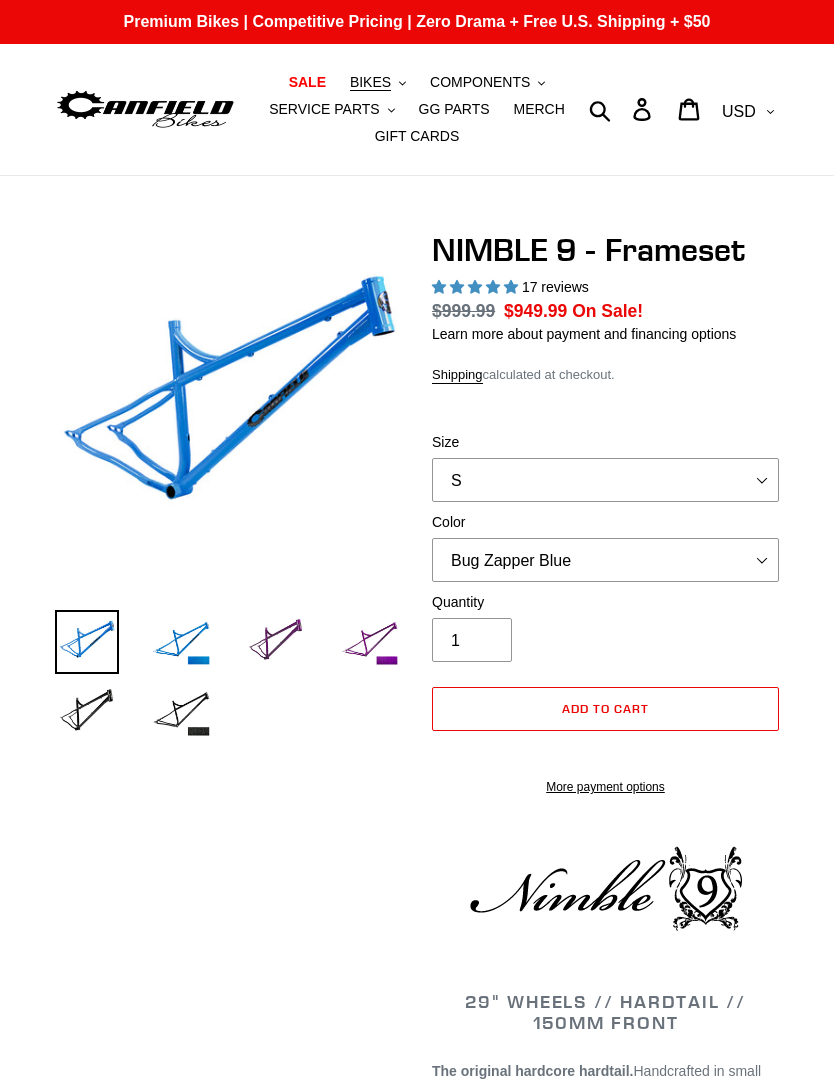 scroll, scrollTop: 0, scrollLeft: 0, axis: both 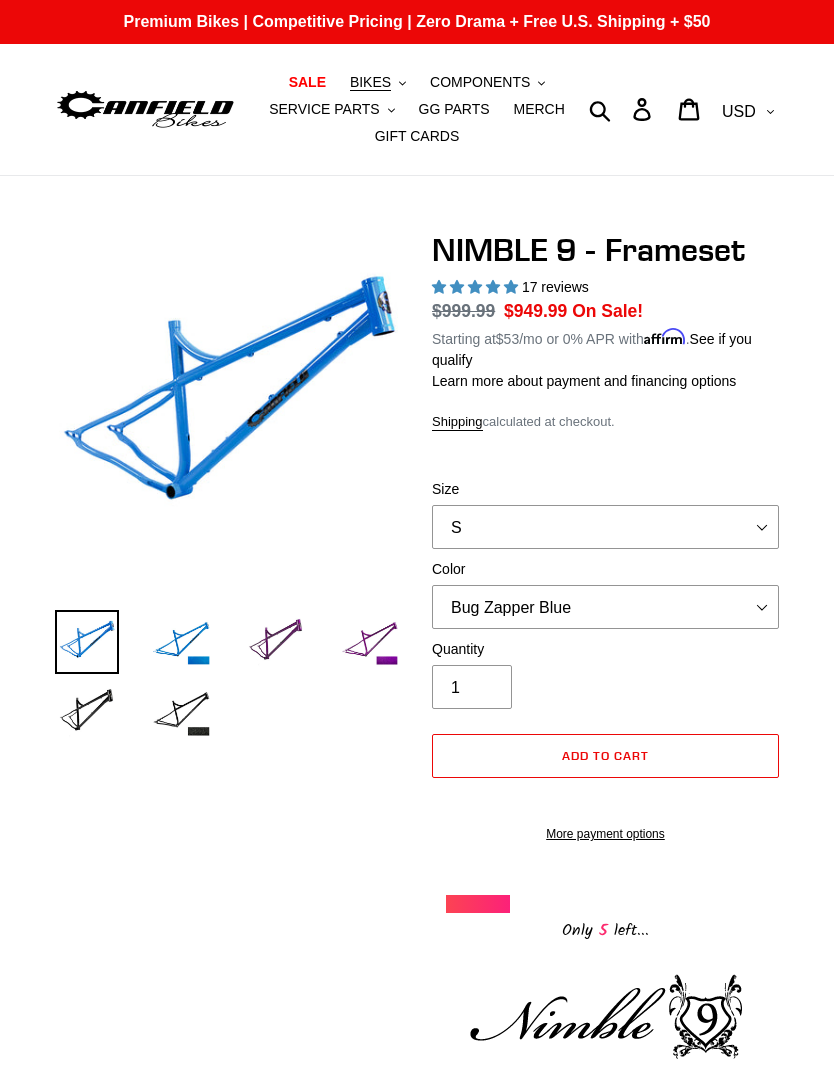 click at bounding box center (181, 642) 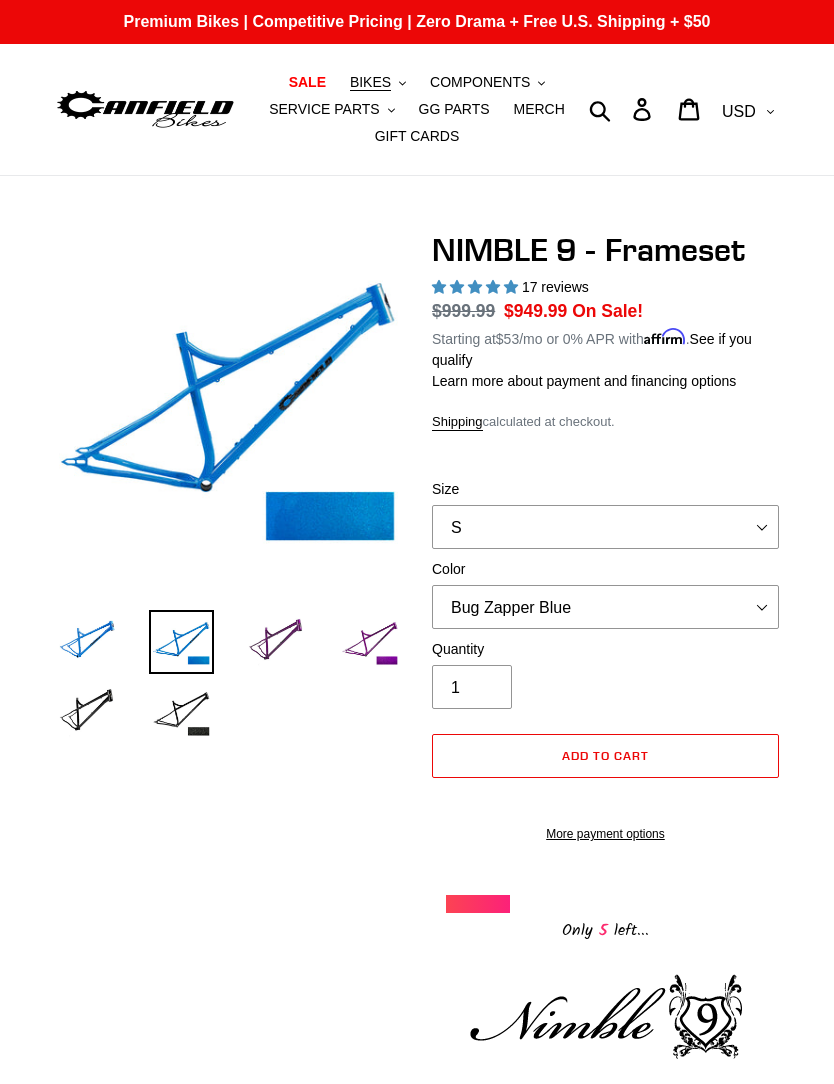 click at bounding box center [181, 712] 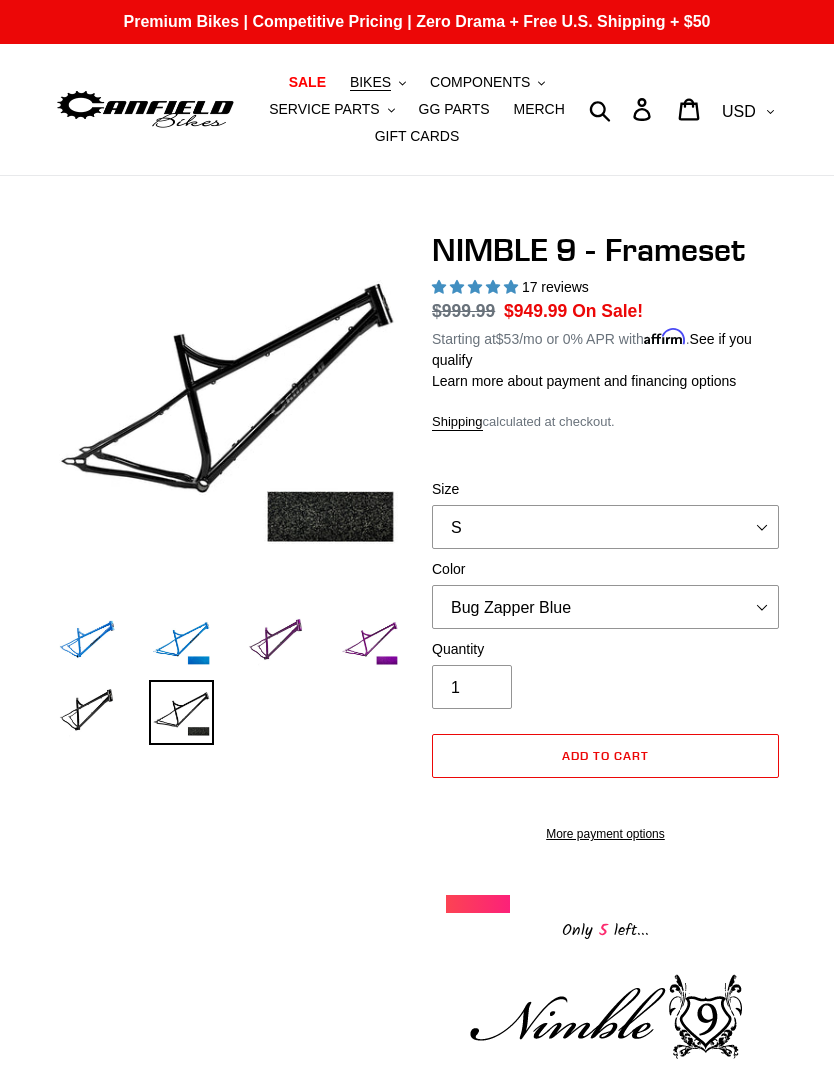click at bounding box center [276, 642] 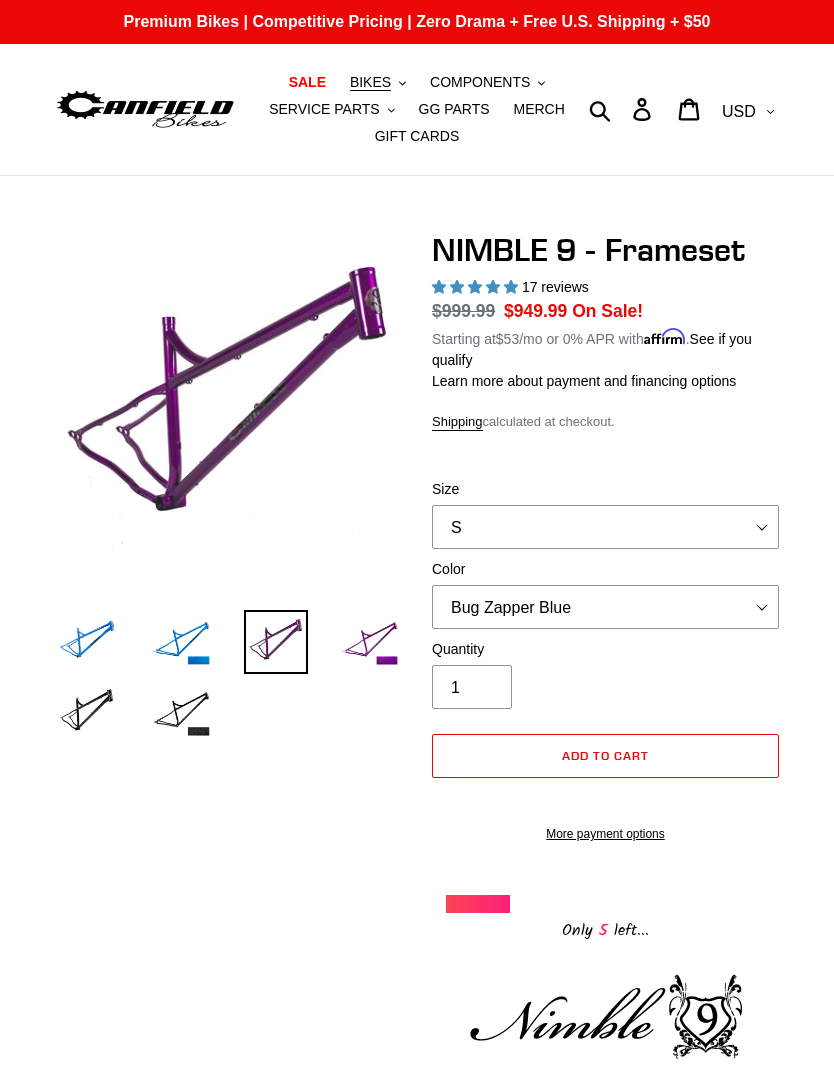 click at bounding box center (370, 642) 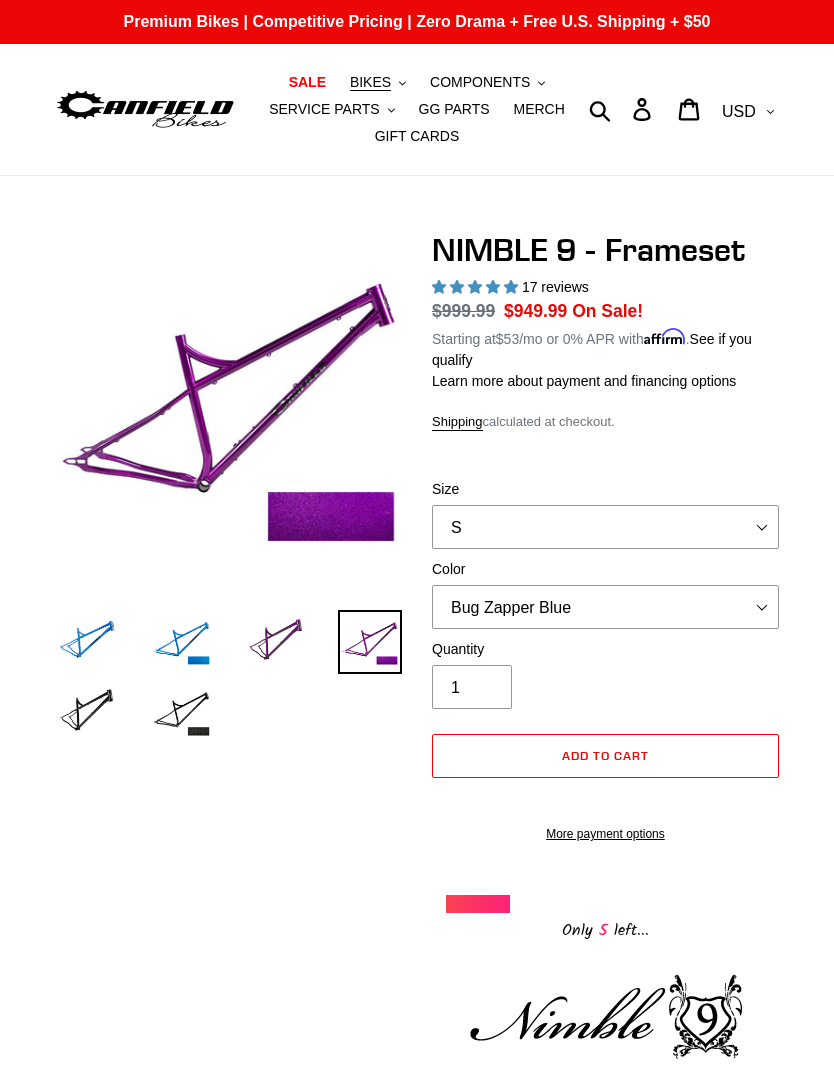 click at bounding box center (87, 642) 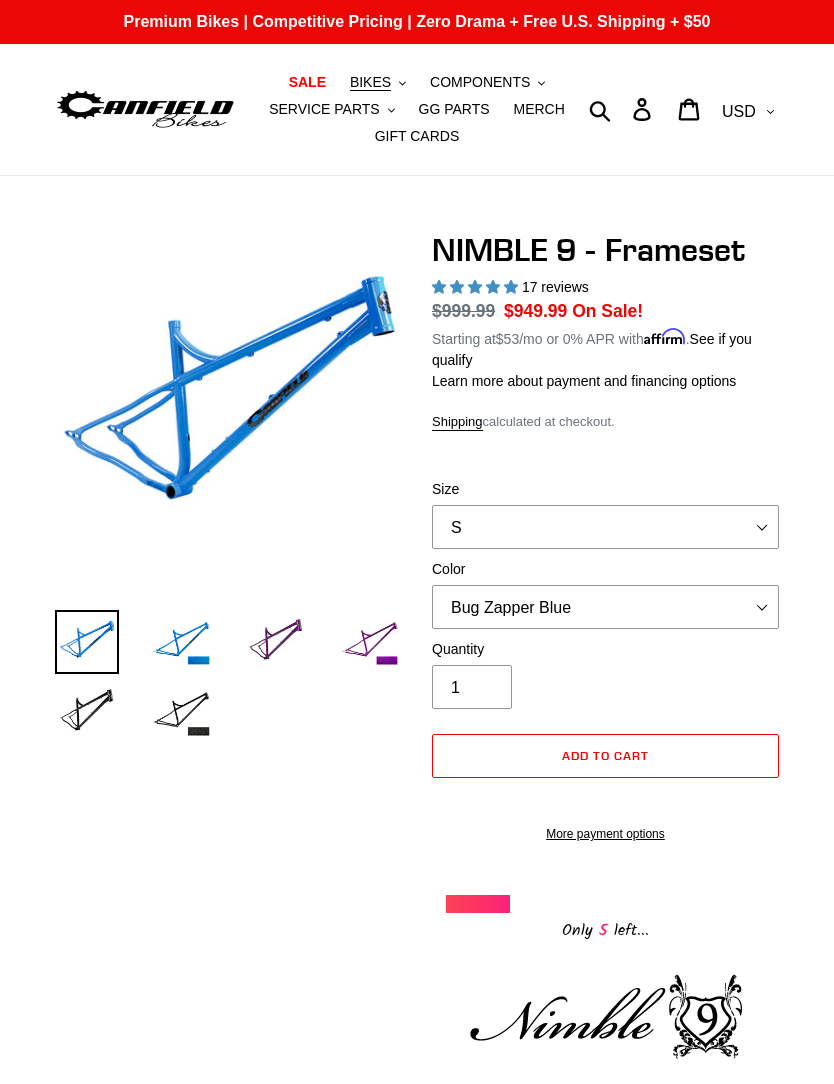 click at bounding box center [181, 642] 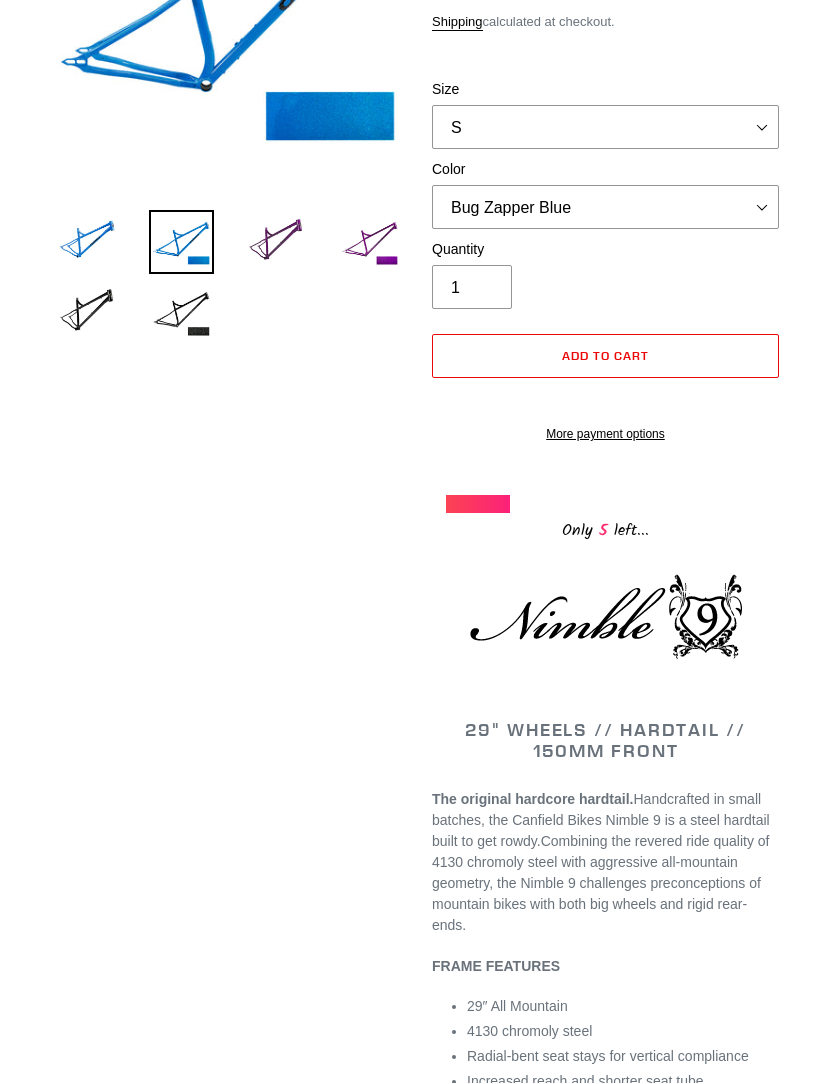 scroll, scrollTop: 400, scrollLeft: 0, axis: vertical 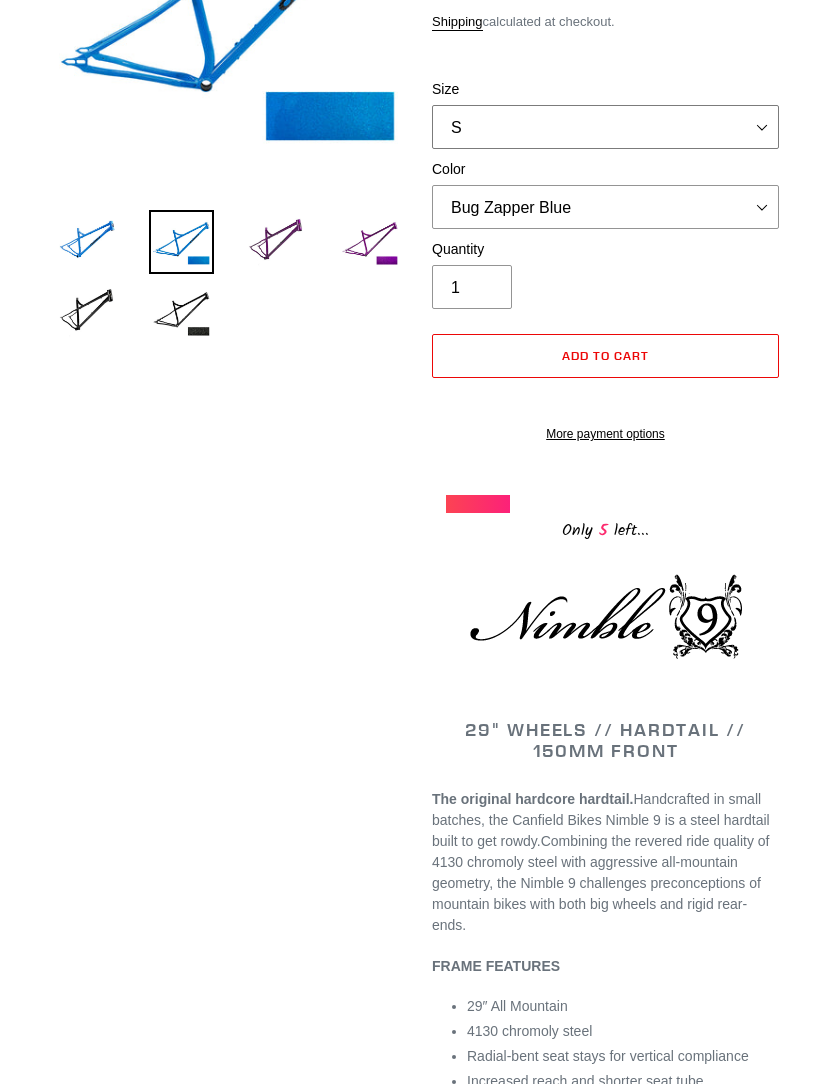 click on "S
M
L
XL" at bounding box center [605, 127] 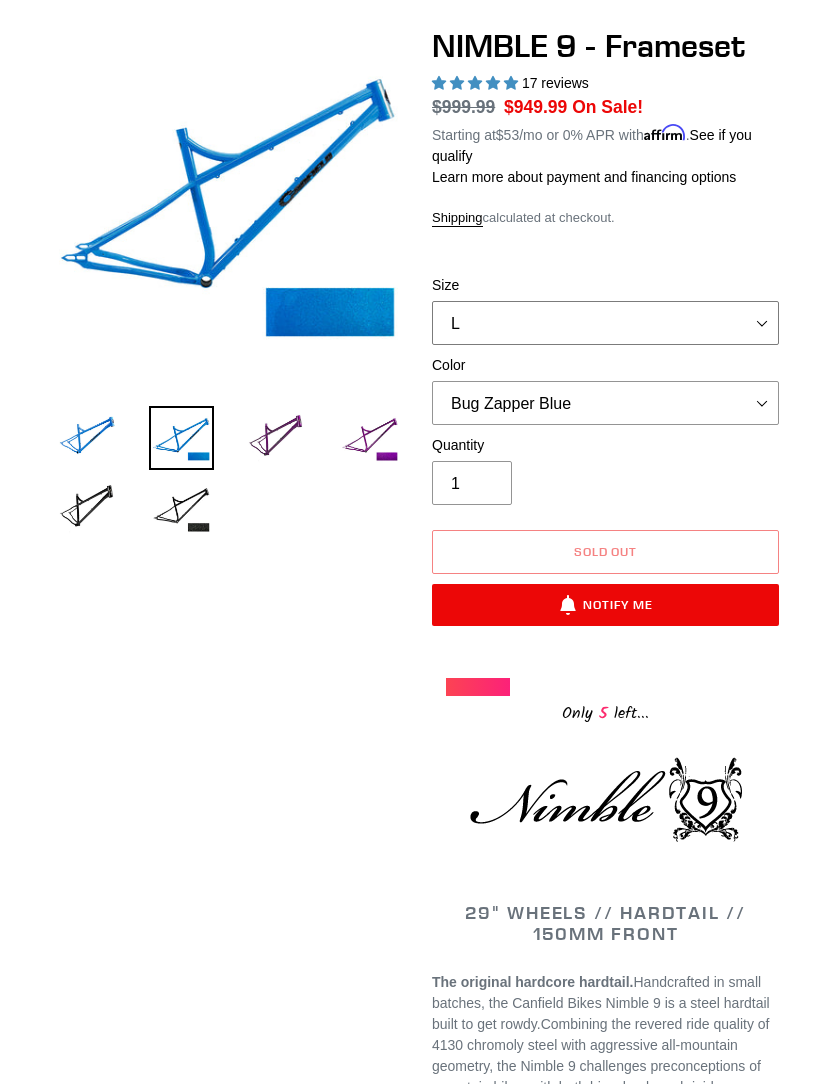 scroll, scrollTop: 0, scrollLeft: 0, axis: both 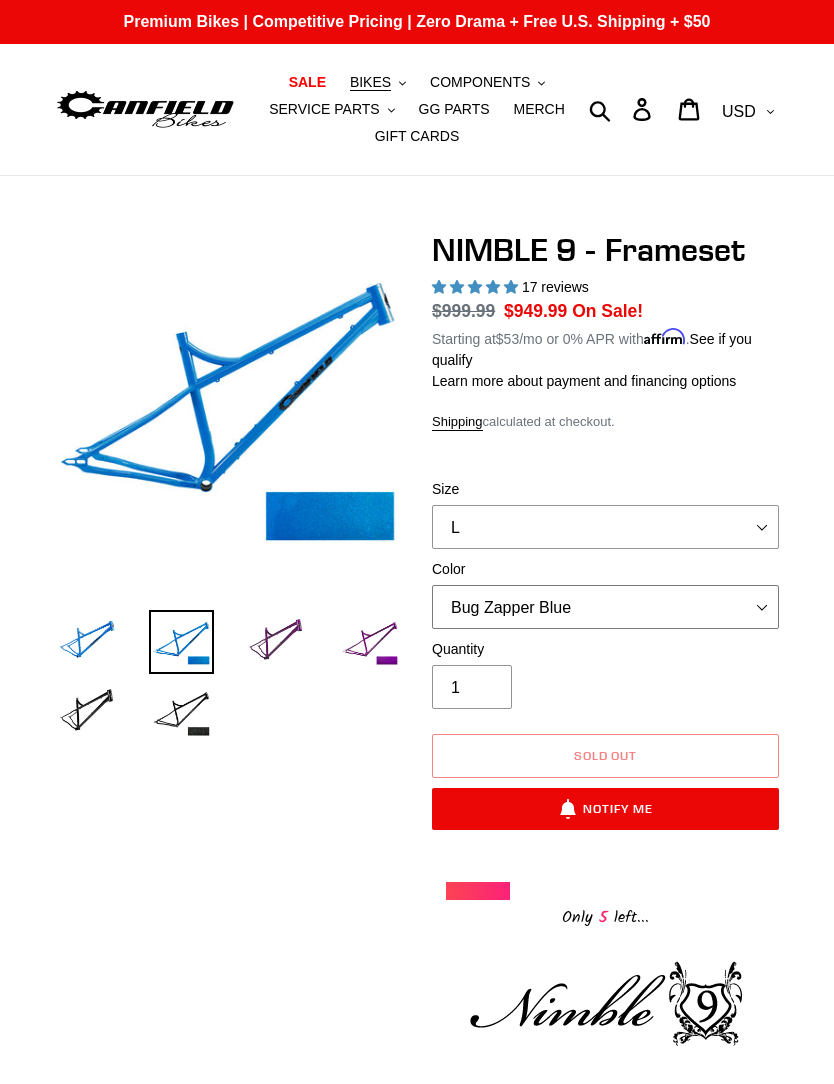 click on "Bug Zapper Blue
Purple Haze -Sold Out
Galaxy Black" at bounding box center [605, 607] 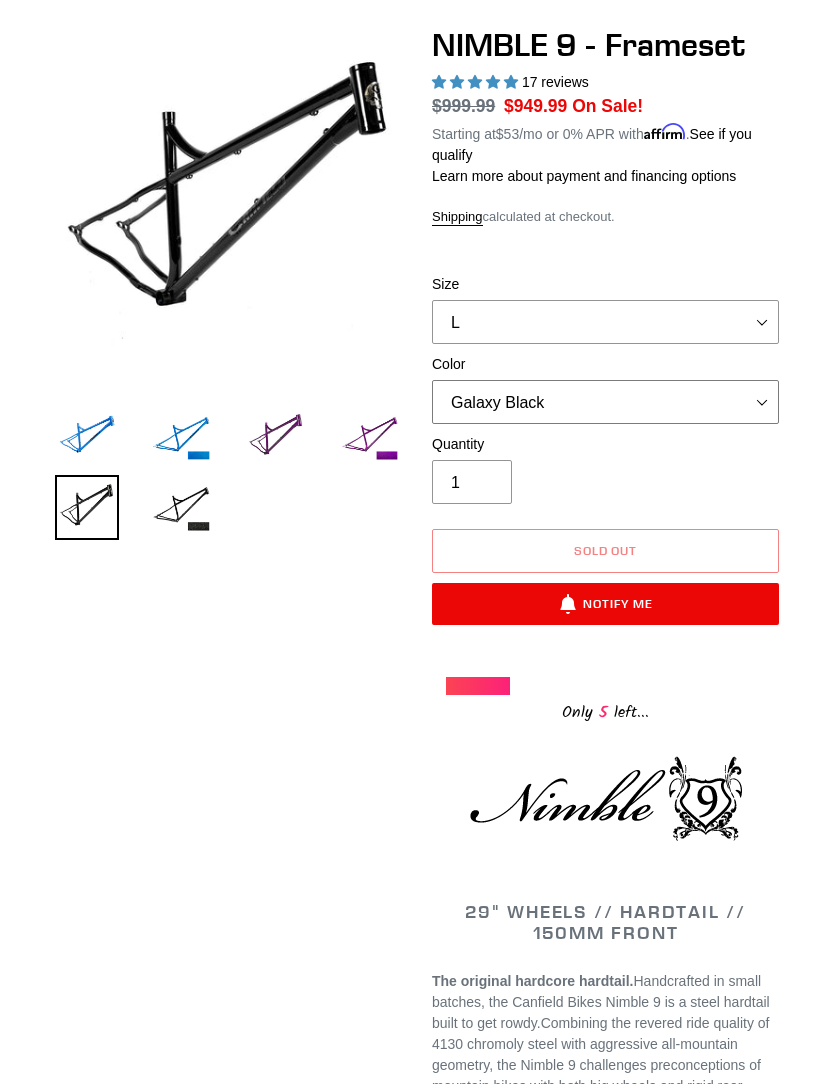 scroll, scrollTop: 201, scrollLeft: 0, axis: vertical 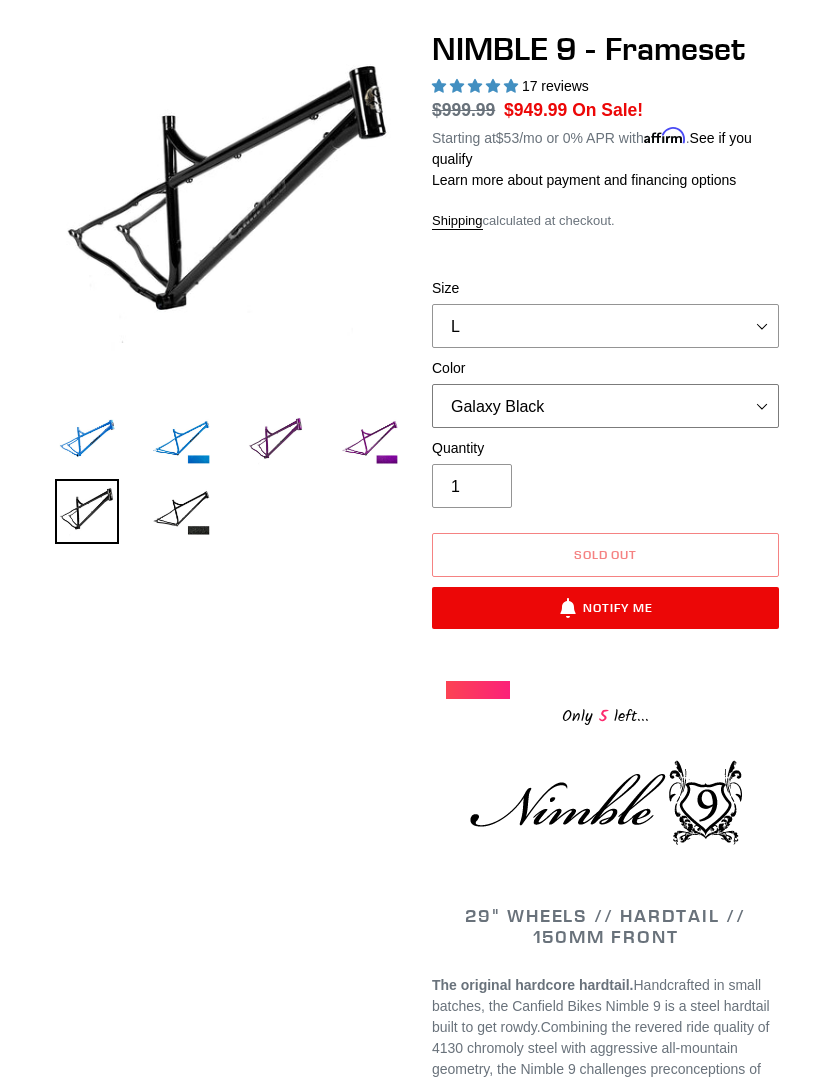 click on "Bug Zapper Blue
Purple Haze -Sold Out
Galaxy Black" at bounding box center [605, 406] 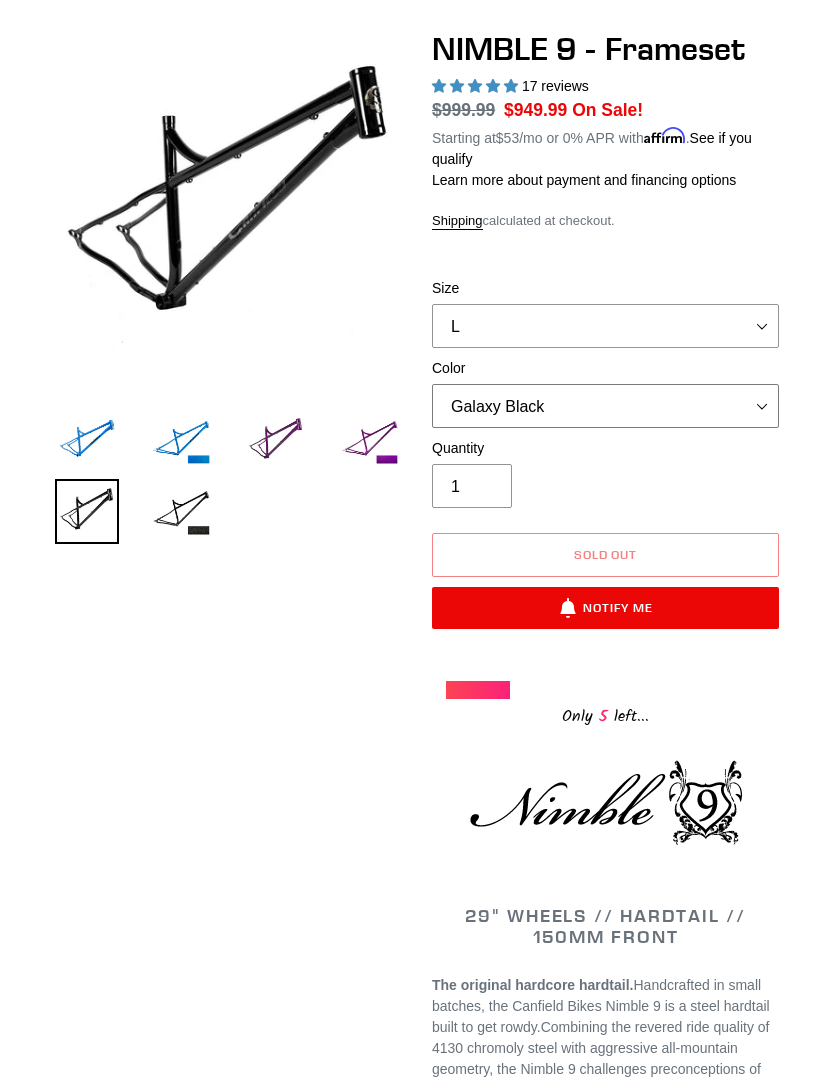 select on "Bug Zapper Blue" 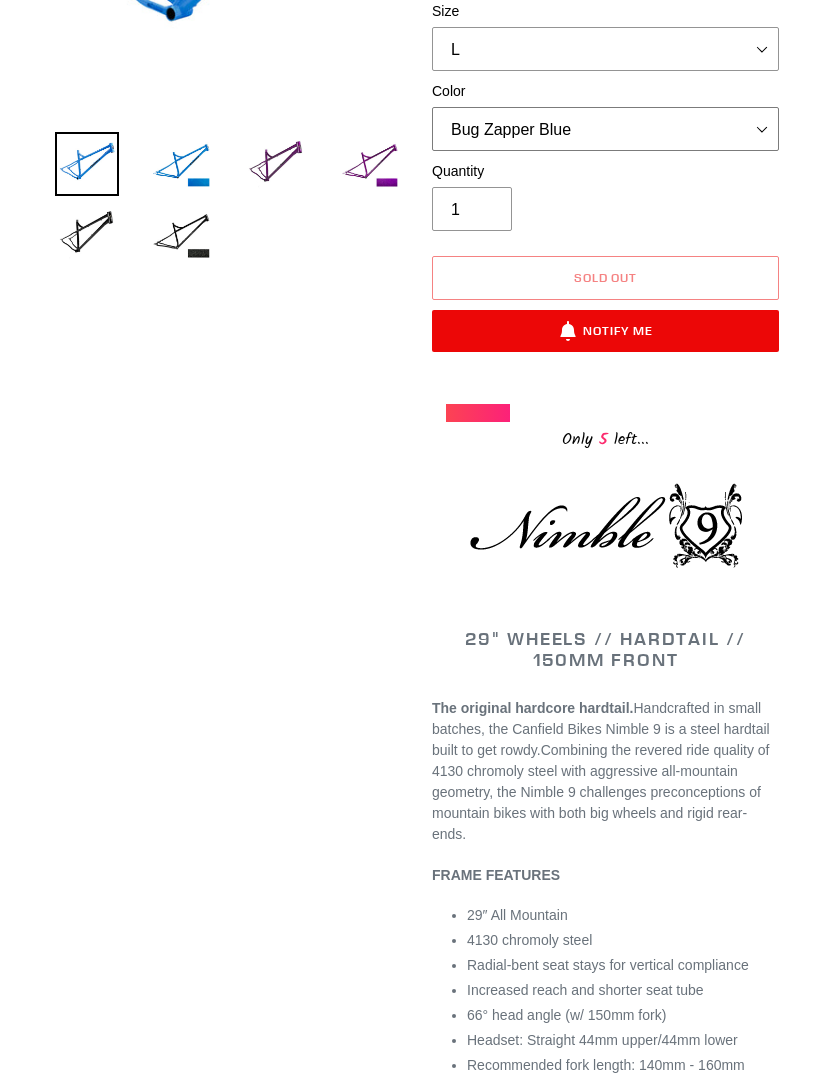 scroll, scrollTop: 0, scrollLeft: 0, axis: both 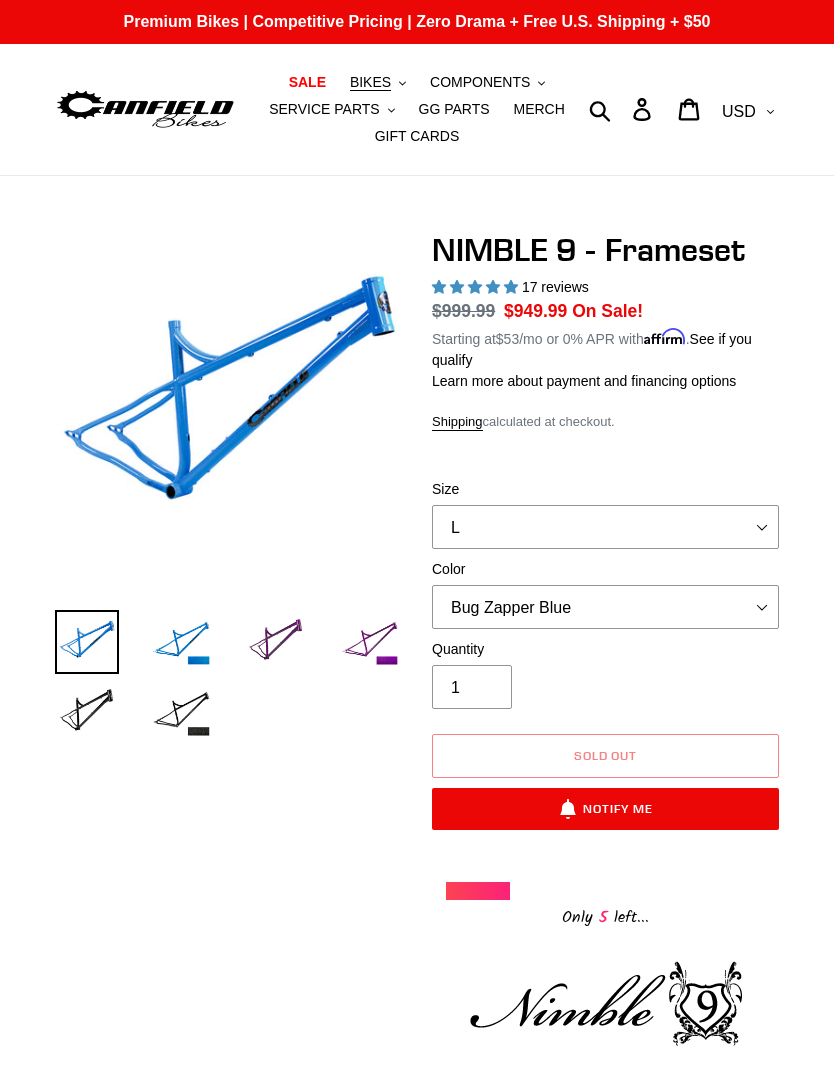 click on "BIKES" at bounding box center [370, 82] 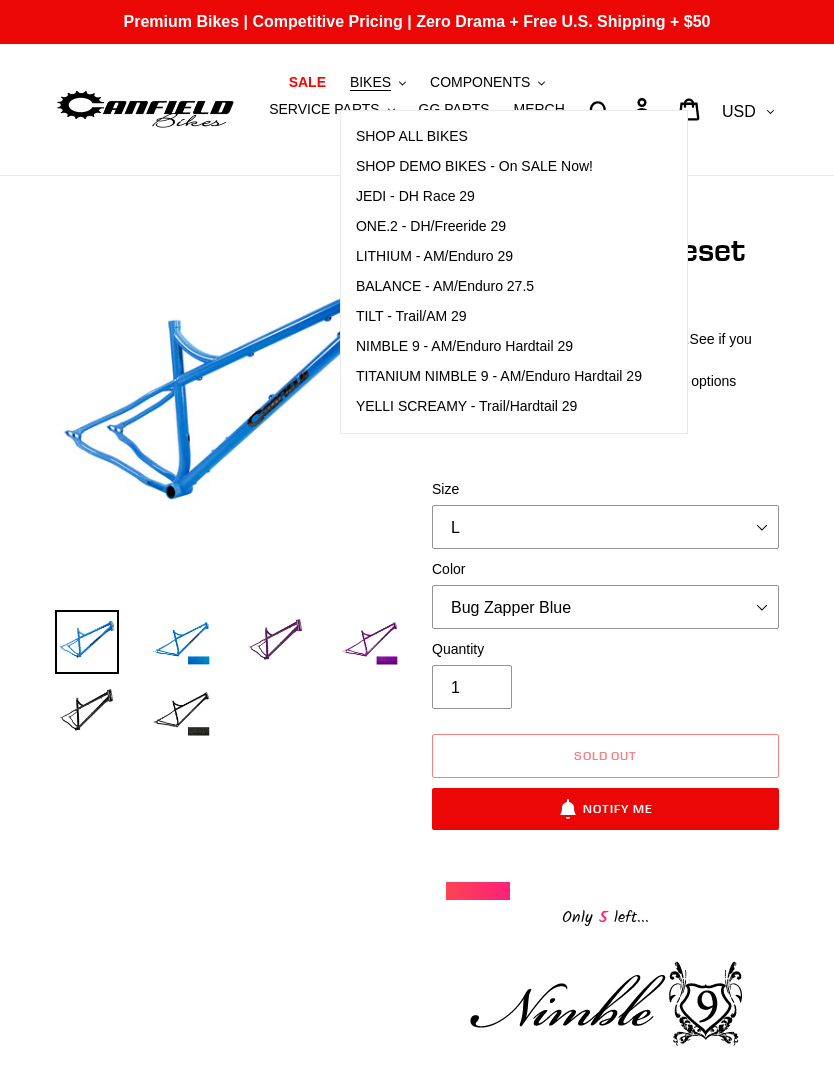 click on "TITANIUM NIMBLE 9 - AM/Enduro Hardtail 29" at bounding box center (499, 377) 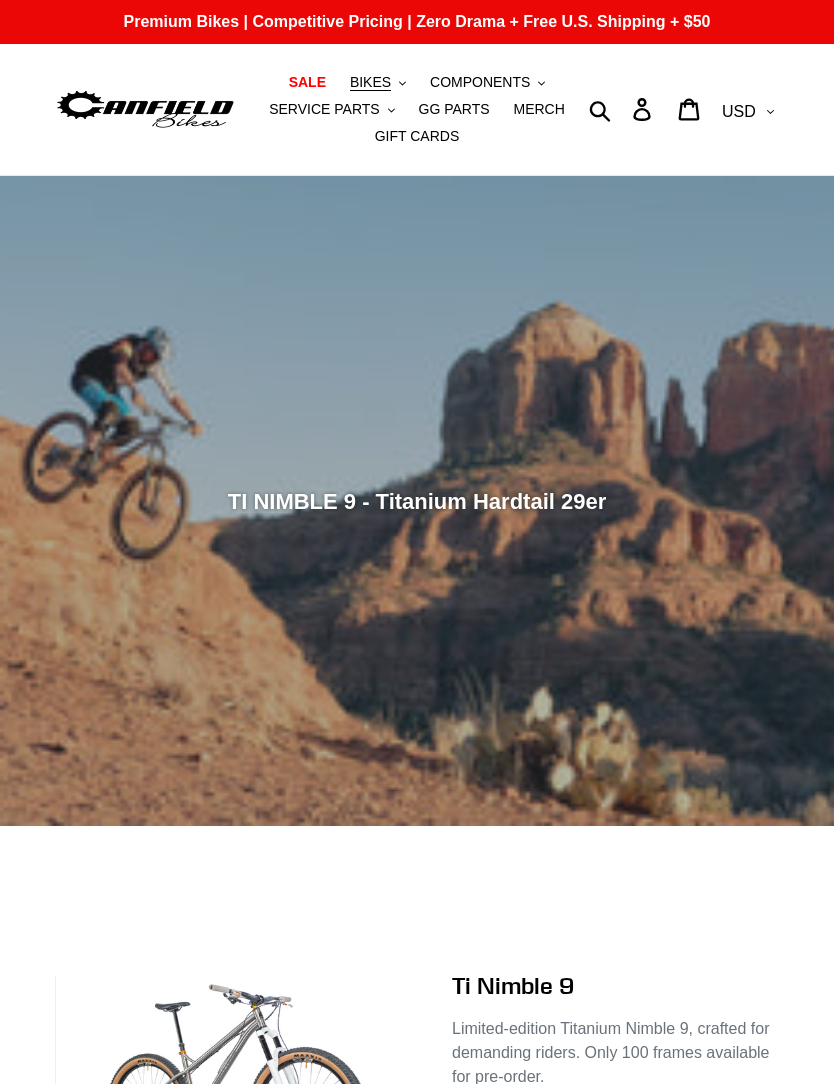 scroll, scrollTop: 0, scrollLeft: 0, axis: both 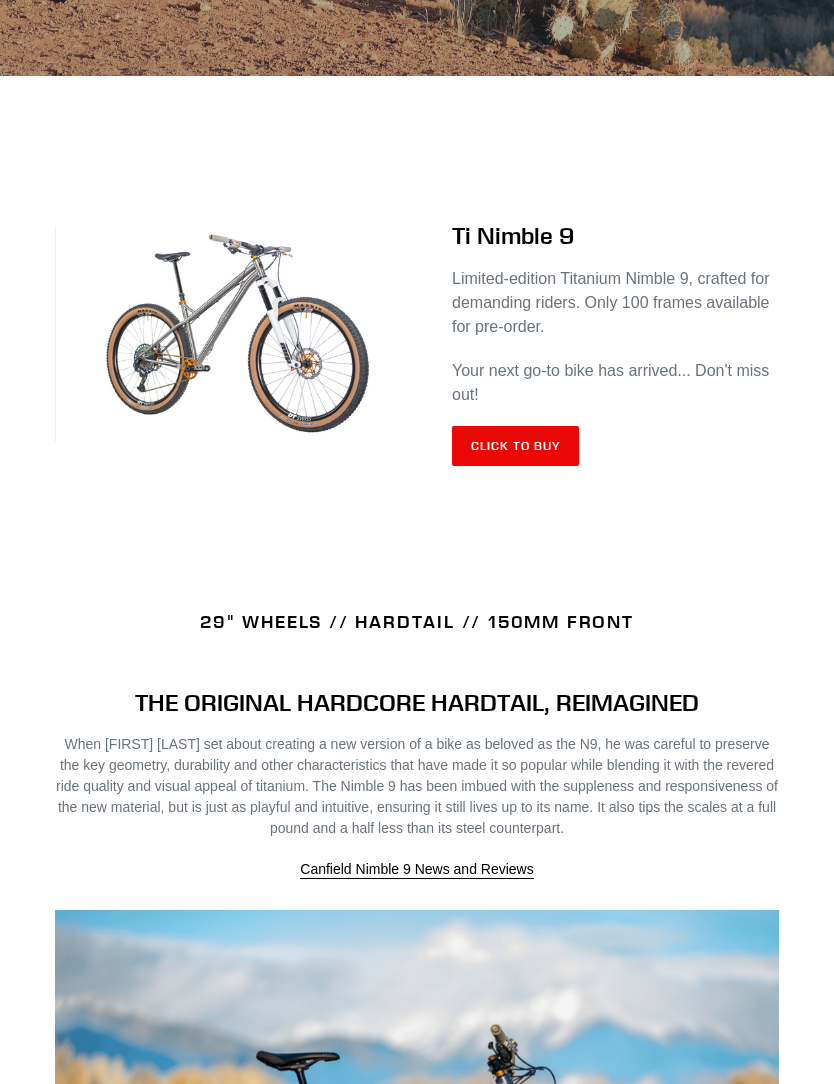 click on "Click to Buy" at bounding box center (515, 446) 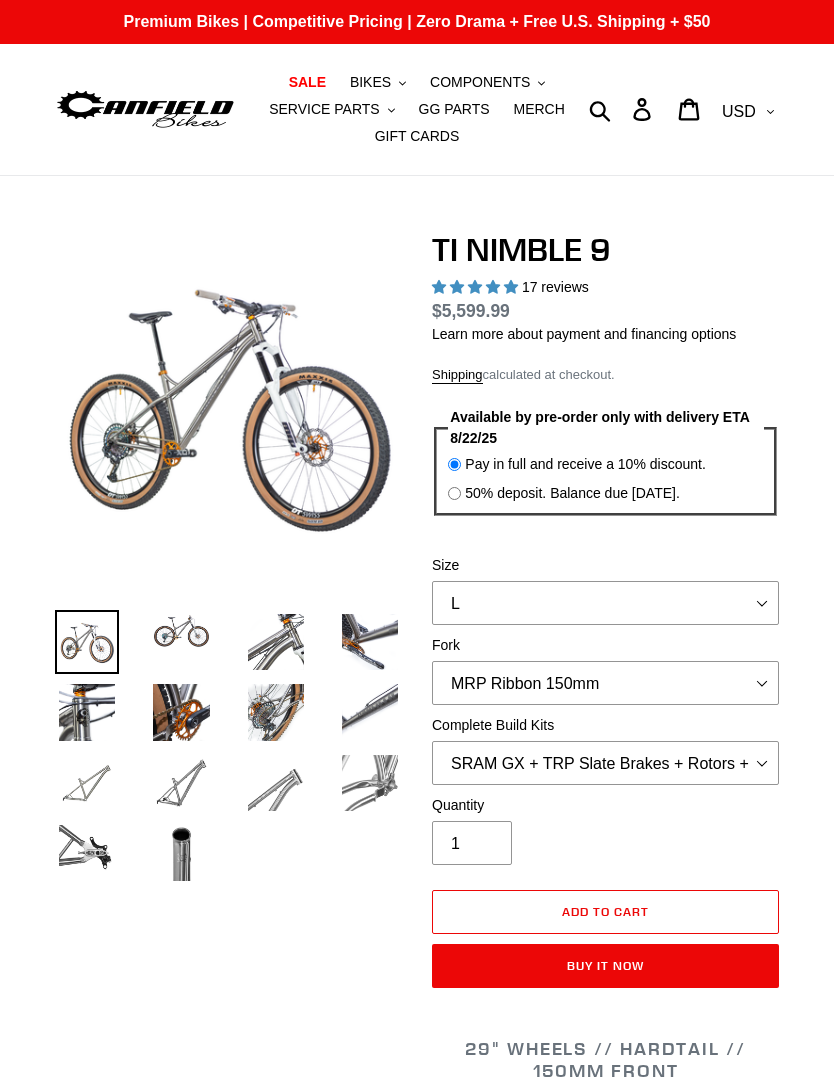 scroll, scrollTop: 0, scrollLeft: 0, axis: both 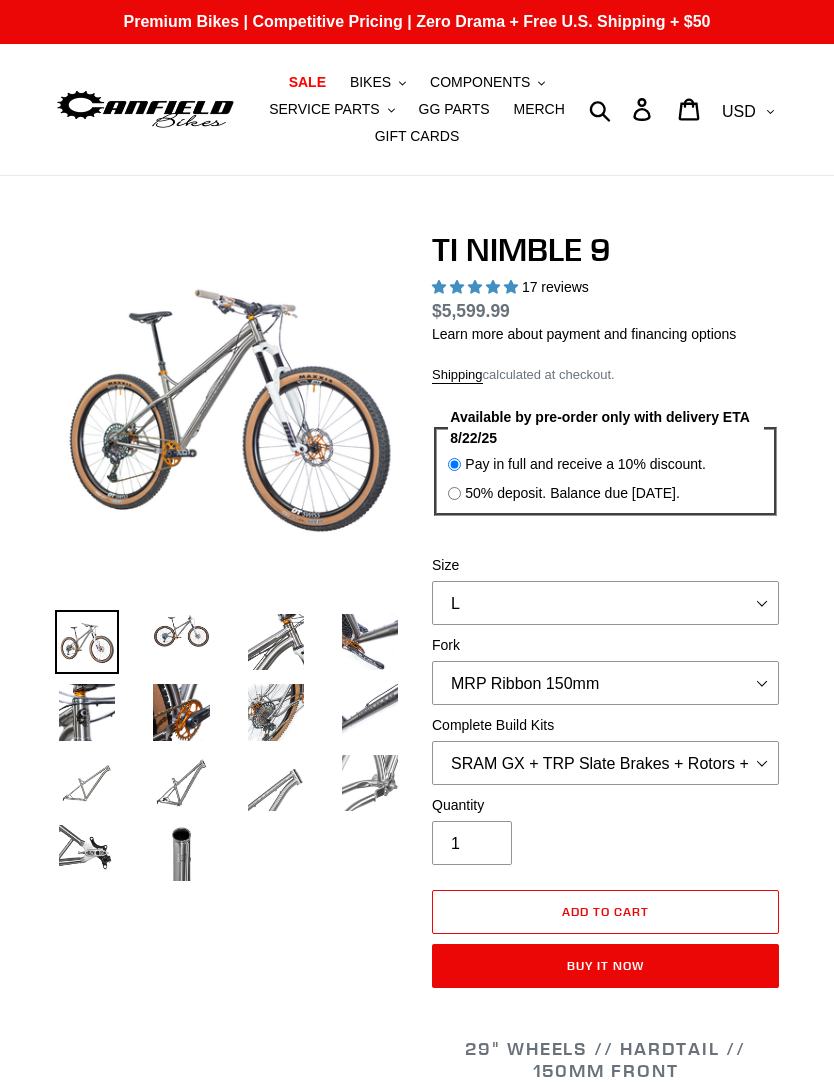 select on "highest-rating" 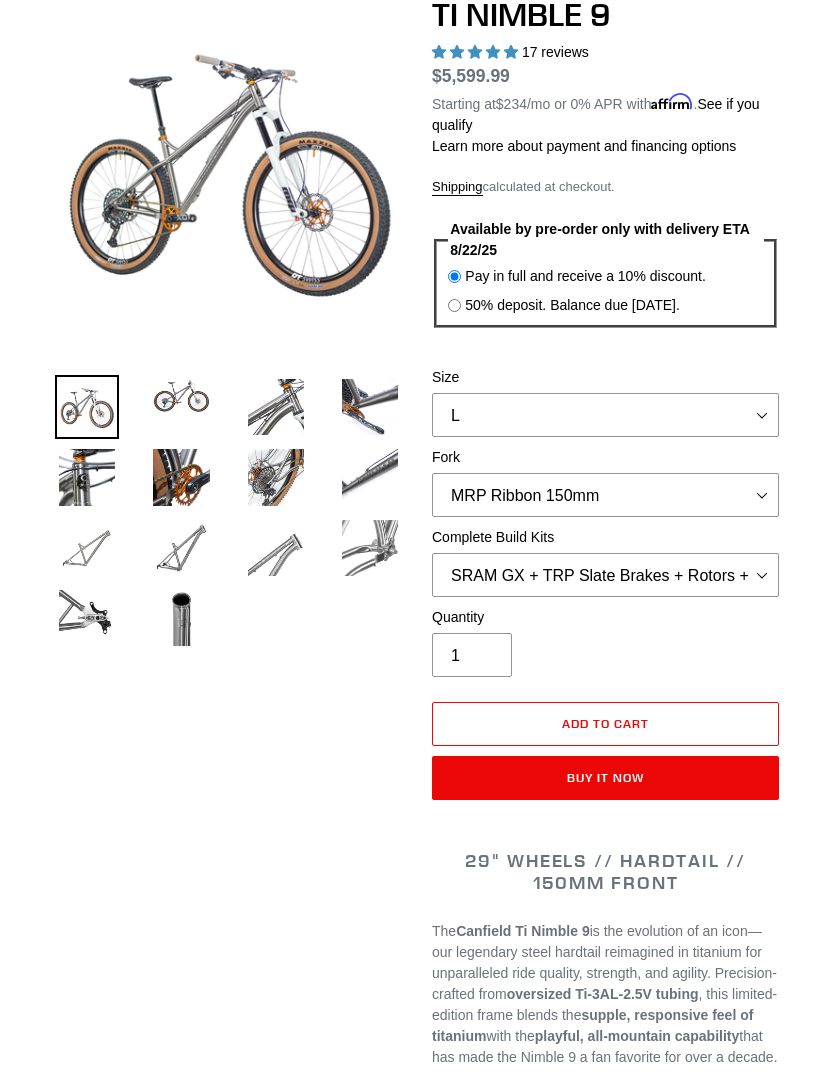 scroll, scrollTop: 235, scrollLeft: 0, axis: vertical 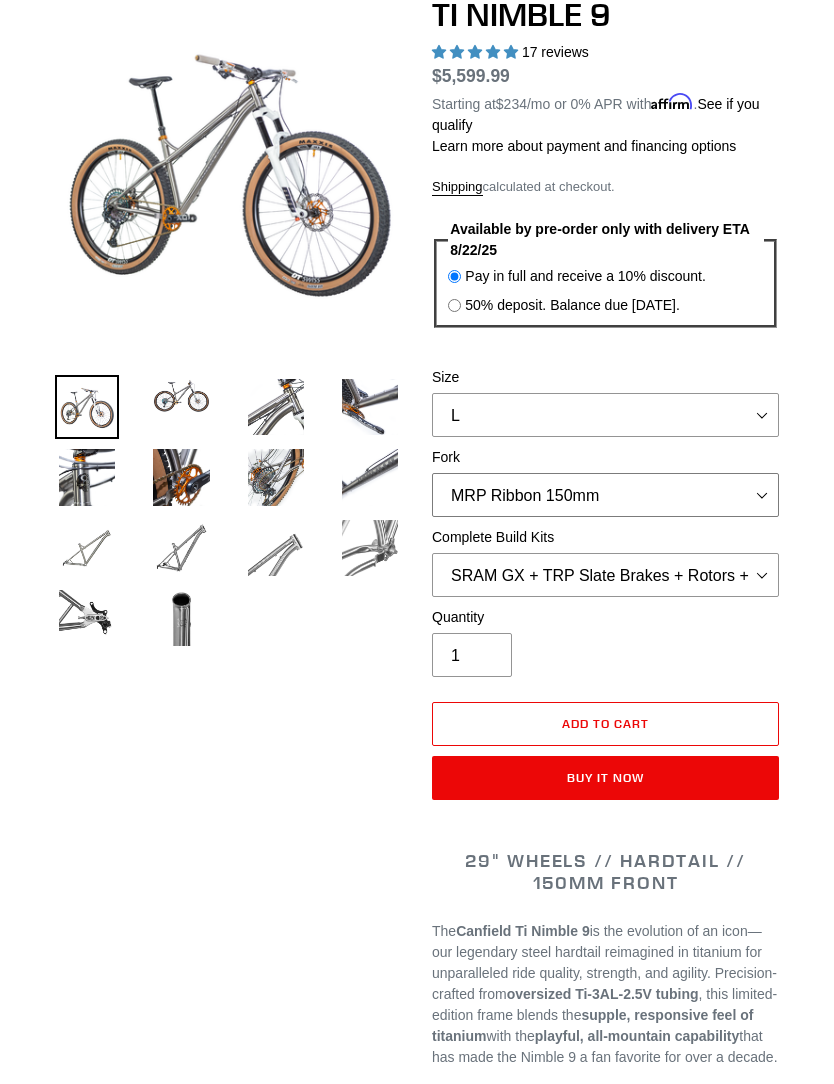 click on "MRP Ribbon 150mm
RockShox Lyrik 150mm
Fox Factory 36 150mm
Cane Creek Helm 150mm
Fork - None" at bounding box center [605, 495] 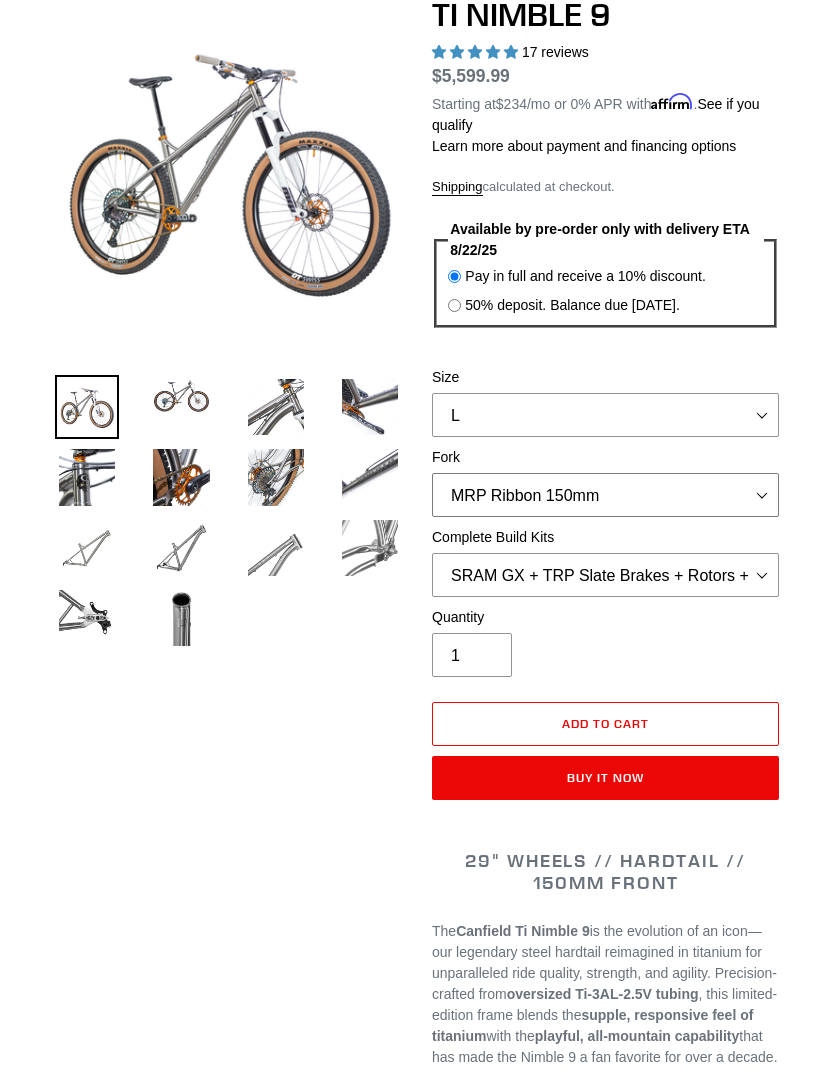 select on "Fox Factory 36 150mm" 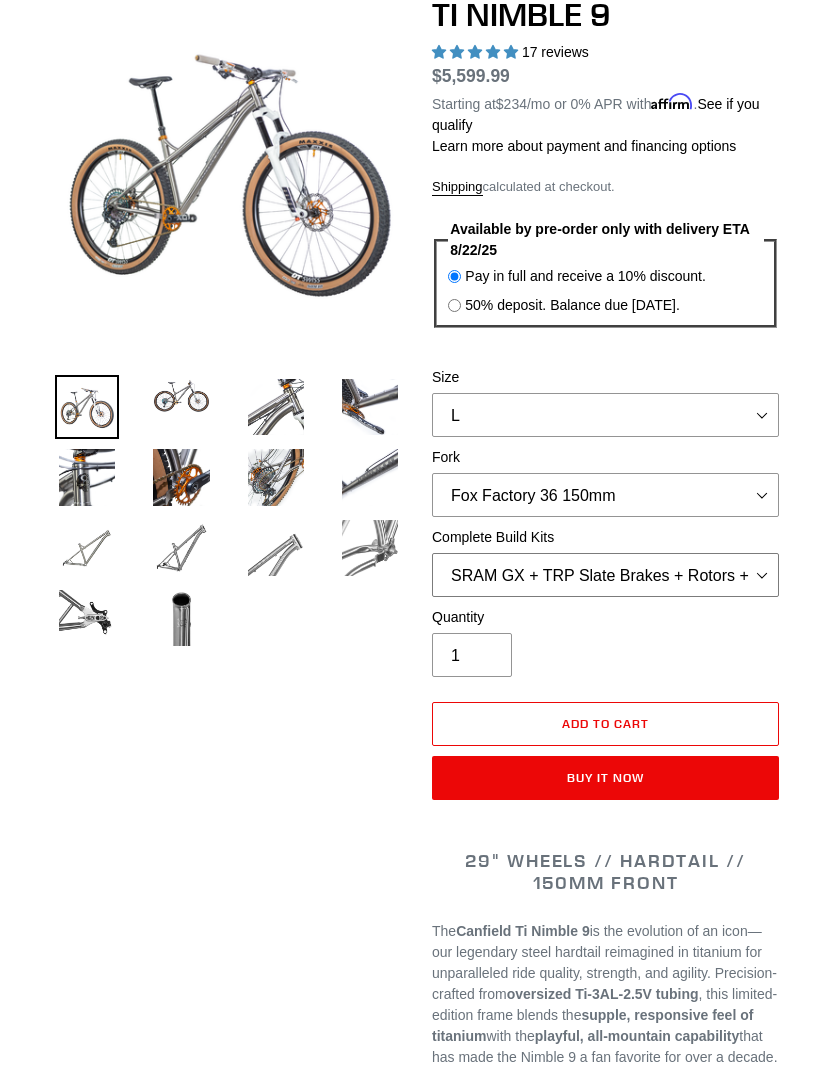click on "SRAM GX + TRP Slate Brakes + Rotors + e13 LG-1 Wheels
SHIMANO XT + SHIMANO brakes + Rotors + e13 LG-1 Wheels
SRAM XO + Guide Brakes + Rotors + Atomik AL Wheels
SHIMANO XTR + HOPE Brakes + DT Swiss Carbon Wheels
Complete Build Kit - None (Contact us for Custom Builds)" at bounding box center (605, 575) 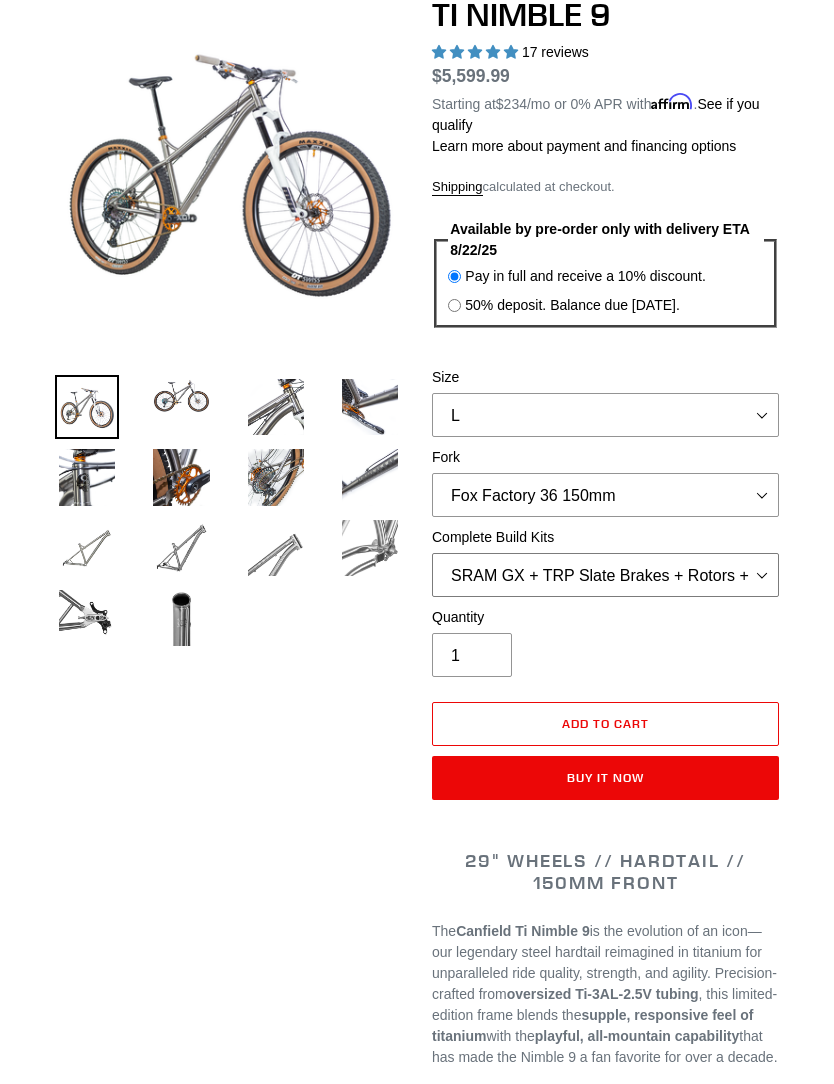 select on "Complete Build Kit - None (Contact us for Custom Builds)" 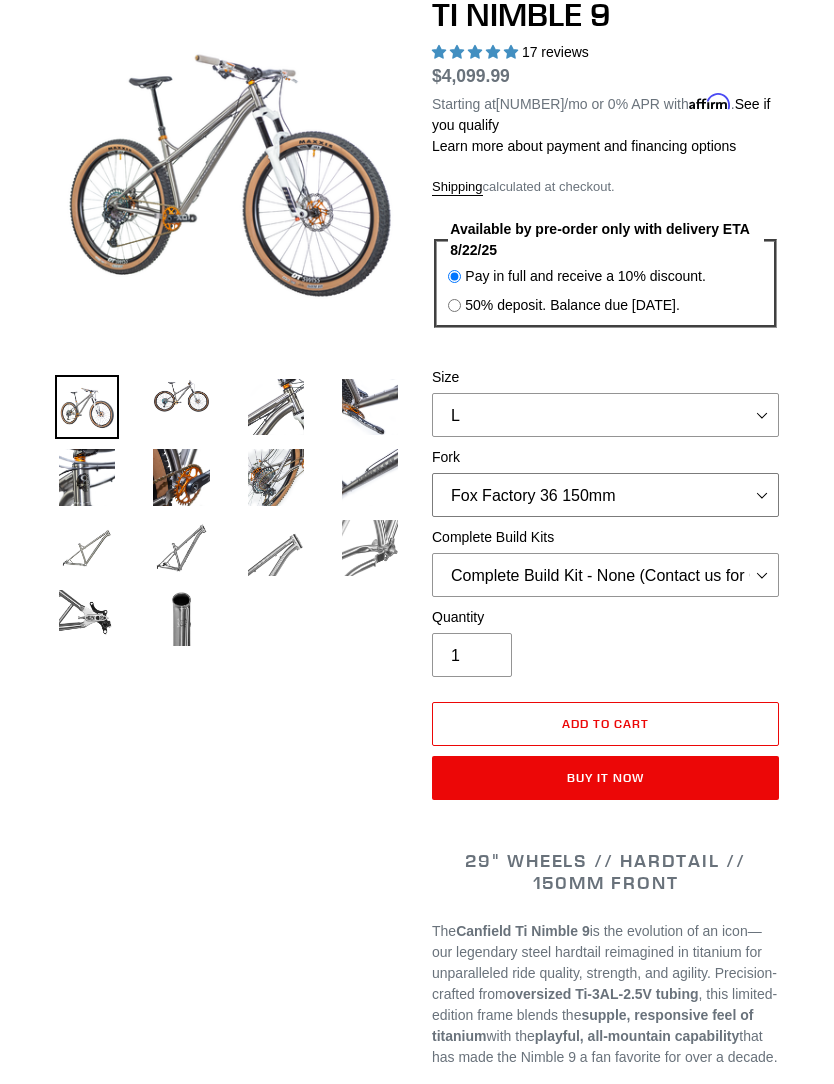 click on "MRP Ribbon 150mm
RockShox Lyrik 150mm
Fox Factory 36 150mm
Cane Creek Helm 150mm
Fork - None" at bounding box center (605, 495) 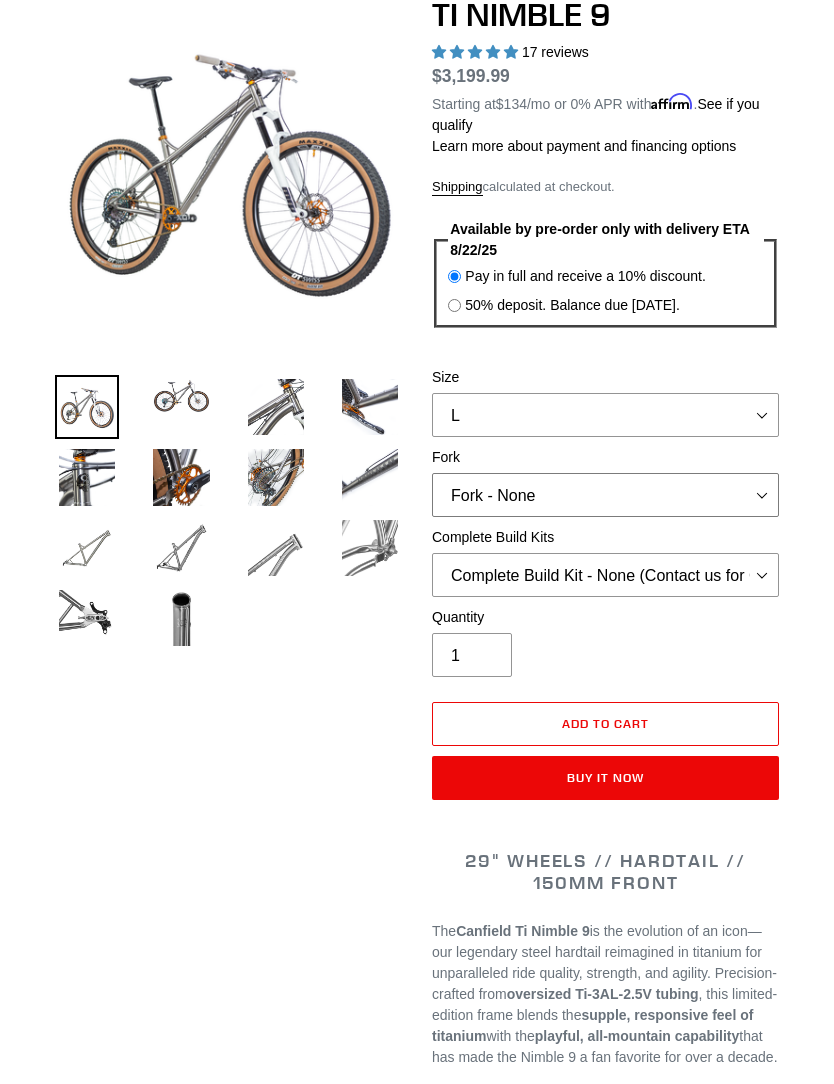click on "MRP Ribbon 150mm
RockShox Lyrik 150mm
Fox Factory 36 150mm
Cane Creek Helm 150mm
Fork - None" at bounding box center [605, 495] 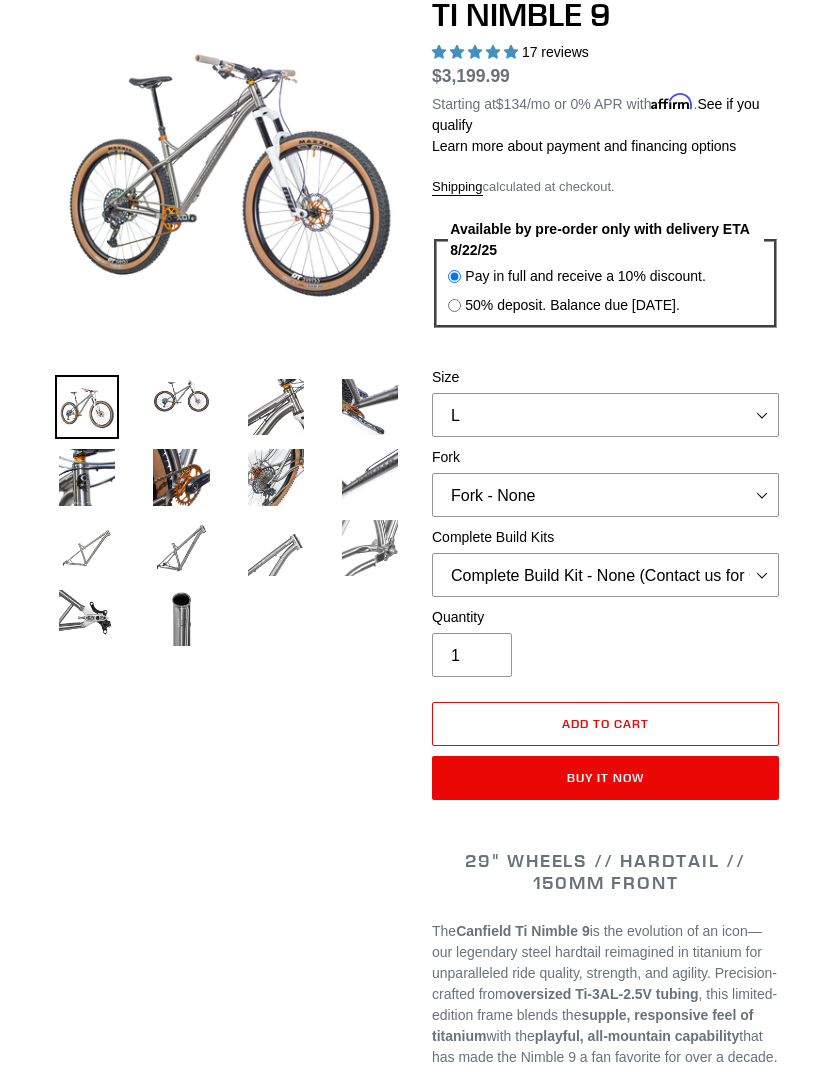 click at bounding box center [276, 407] 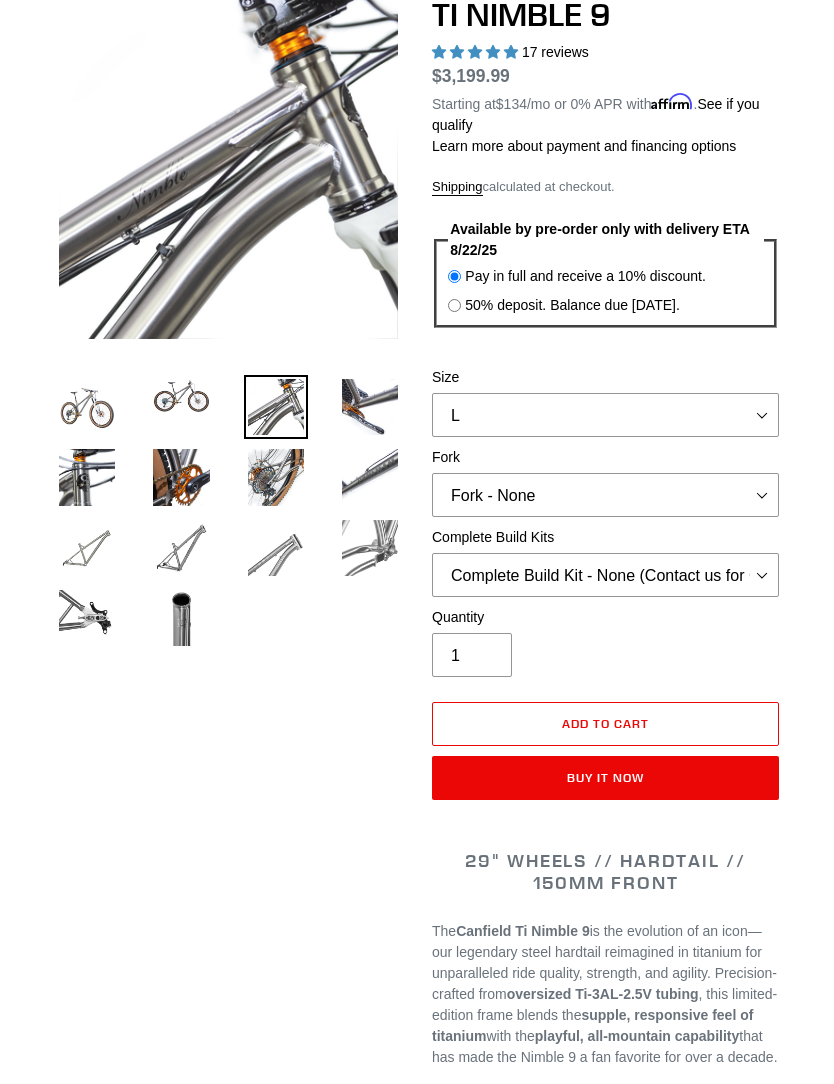 click at bounding box center (181, 396) 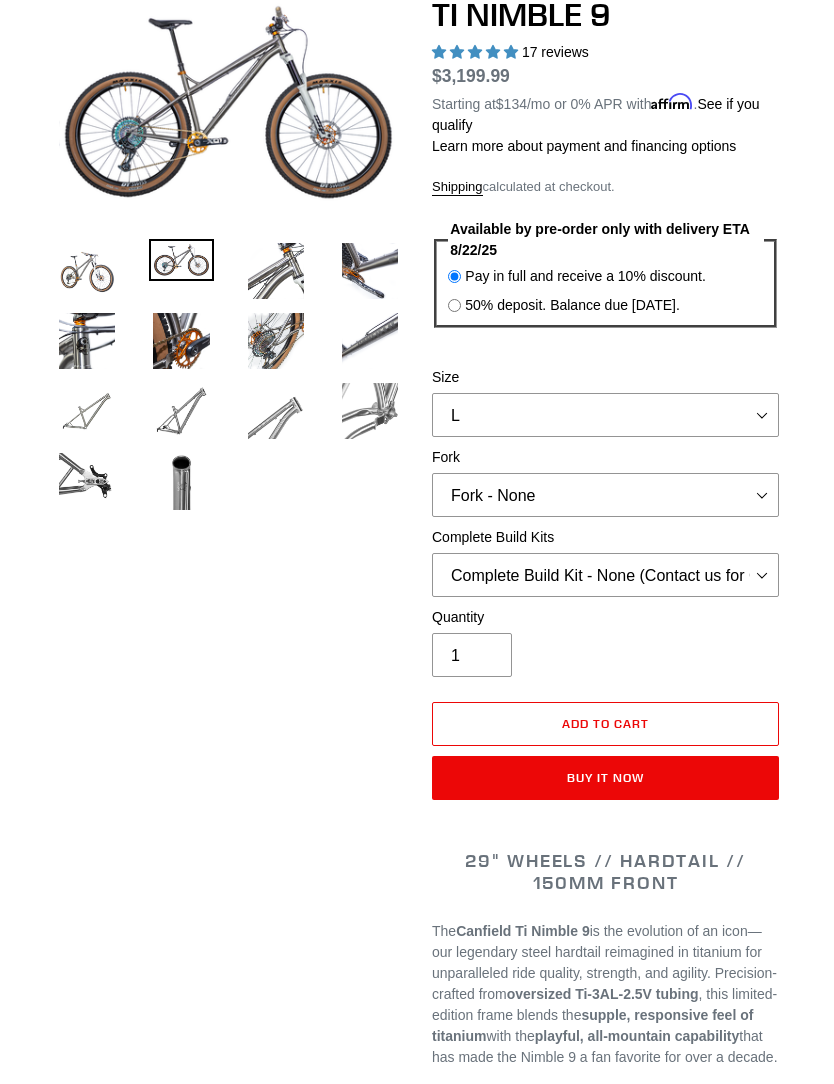 click at bounding box center (370, 411) 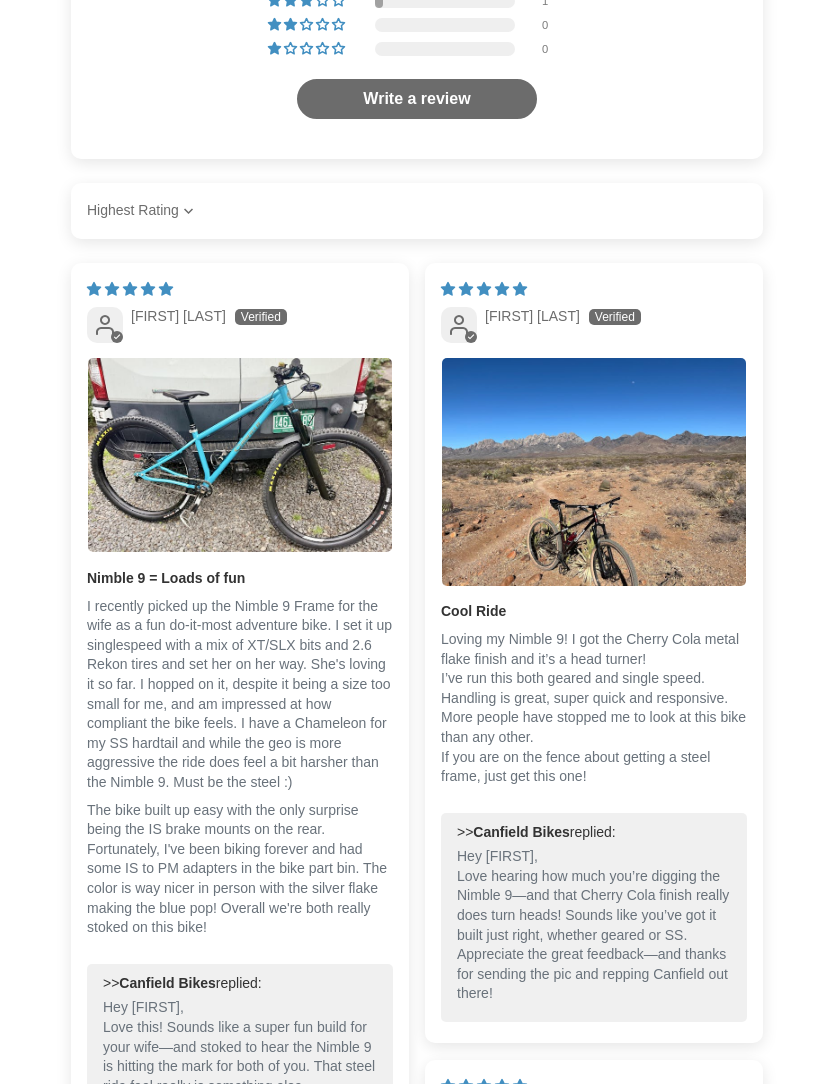 scroll, scrollTop: 6105, scrollLeft: 0, axis: vertical 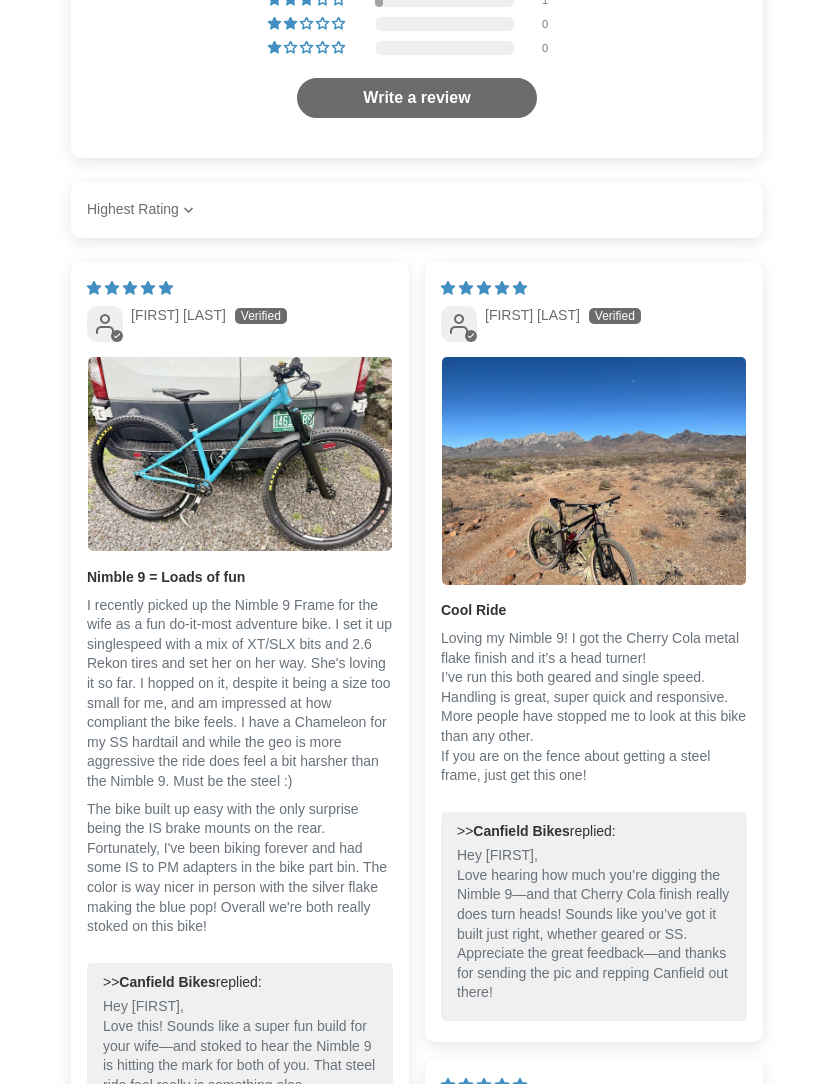 click on "Customer Reviews               4.88 out of 5   Based on 17 reviews                     16                     0                     1                     0                     0      See all reviews
Write a review
Write a review
Rating
Review Title
Review content
Picture/Video (optional)
Choose a review picture/video (optional)
Display name
( displayed publicly like
[FIRST] [LAST]
[FIRST] [LAST_INITIAL]
[FIRST]
[FIRST_INITIAL].[LAST_INITIAL]
Anonymous
," at bounding box center (417, 1347) 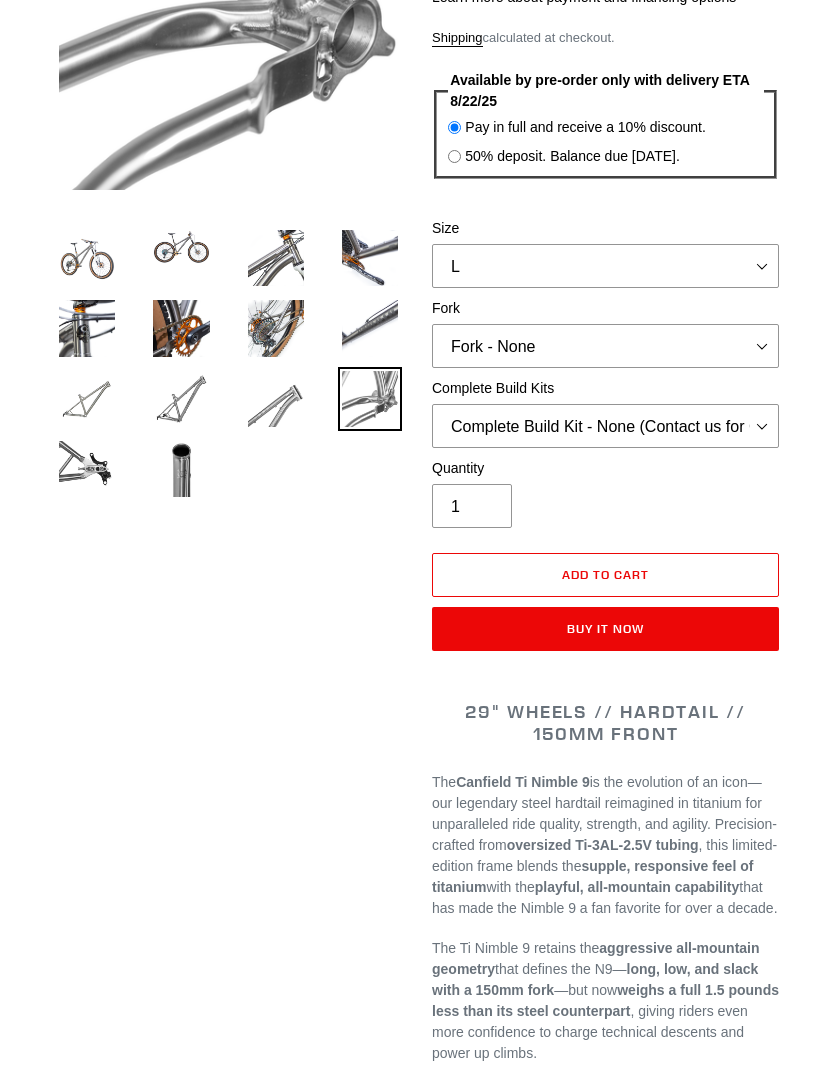 scroll, scrollTop: 0, scrollLeft: 0, axis: both 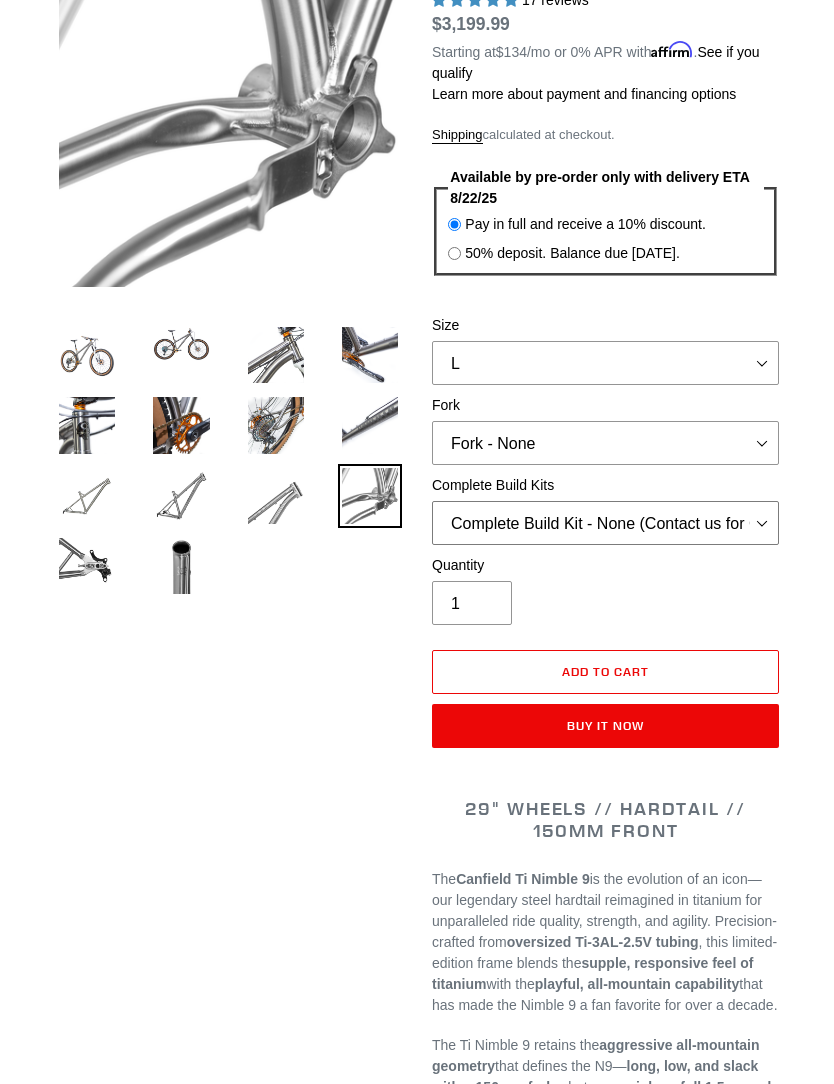 click on "SRAM GX + TRP Slate Brakes + Rotors + e13 LG-1 Wheels
SHIMANO XT + SHIMANO brakes + Rotors + e13 LG-1 Wheels
SRAM XO + Guide Brakes + Rotors + Atomik AL Wheels
SHIMANO XTR + HOPE Brakes + DT Swiss Carbon Wheels
Complete Build Kit - None (Contact us for Custom Builds)" at bounding box center (605, 524) 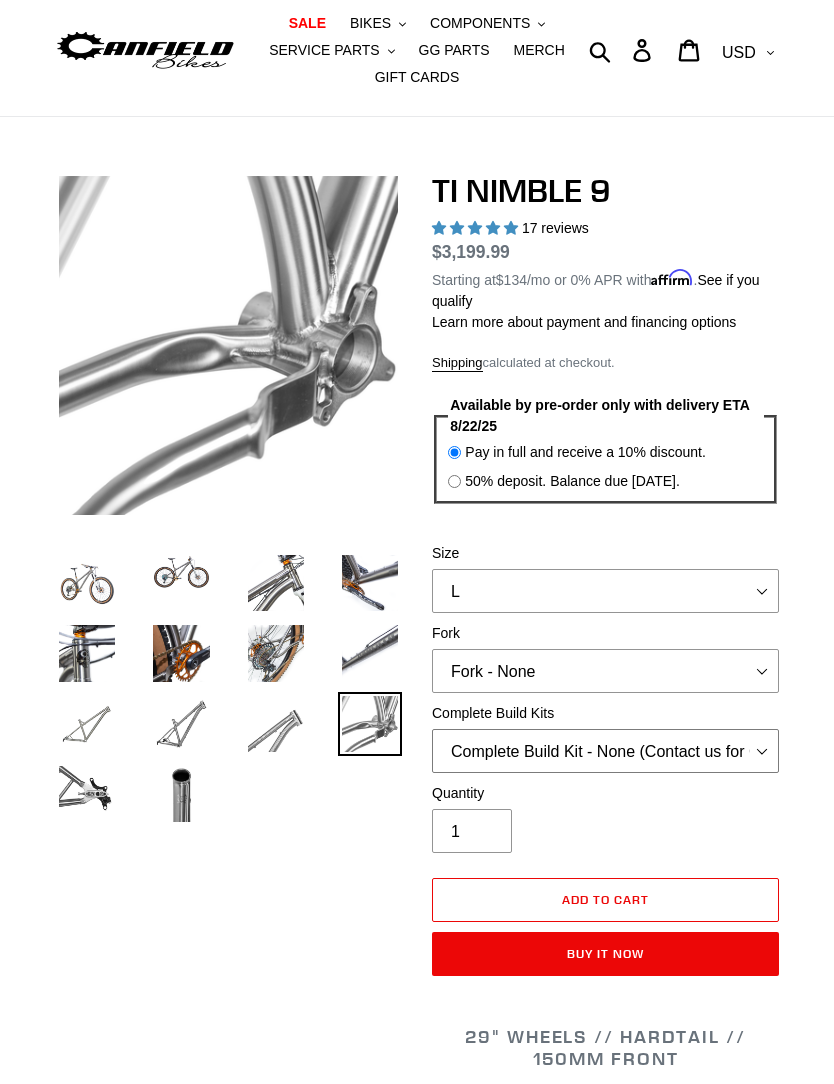 scroll, scrollTop: 59, scrollLeft: 0, axis: vertical 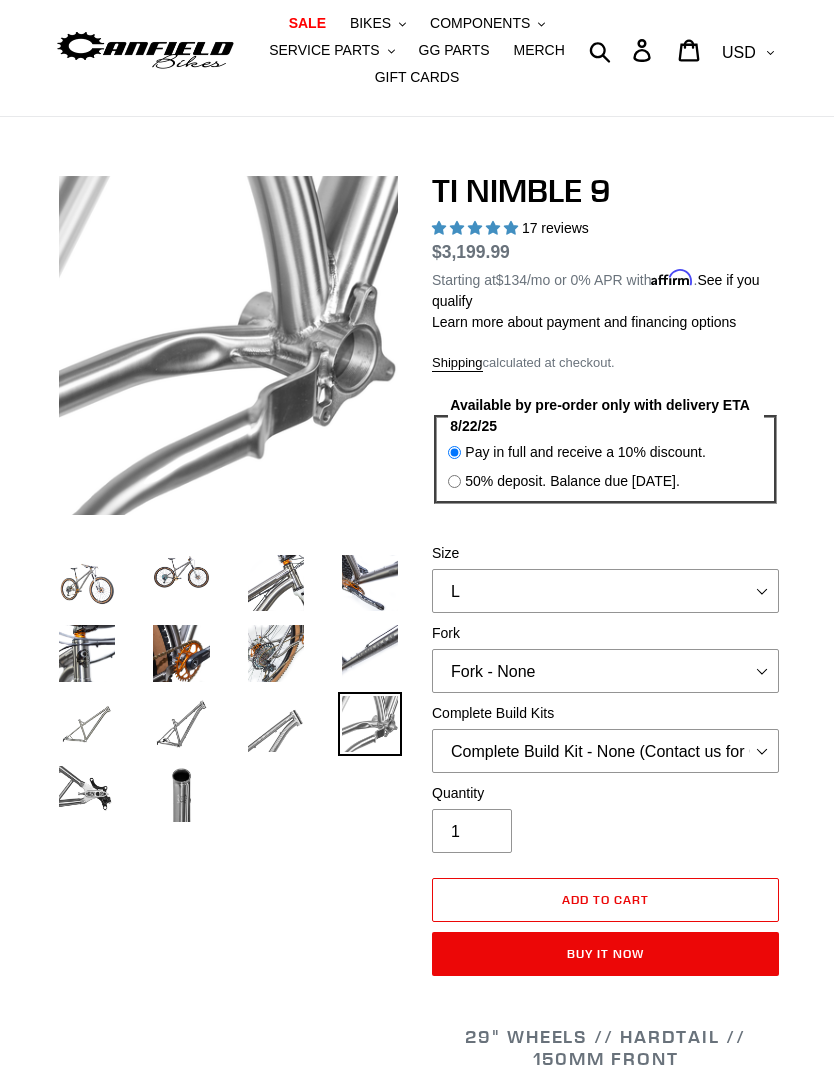 click at bounding box center [181, 653] 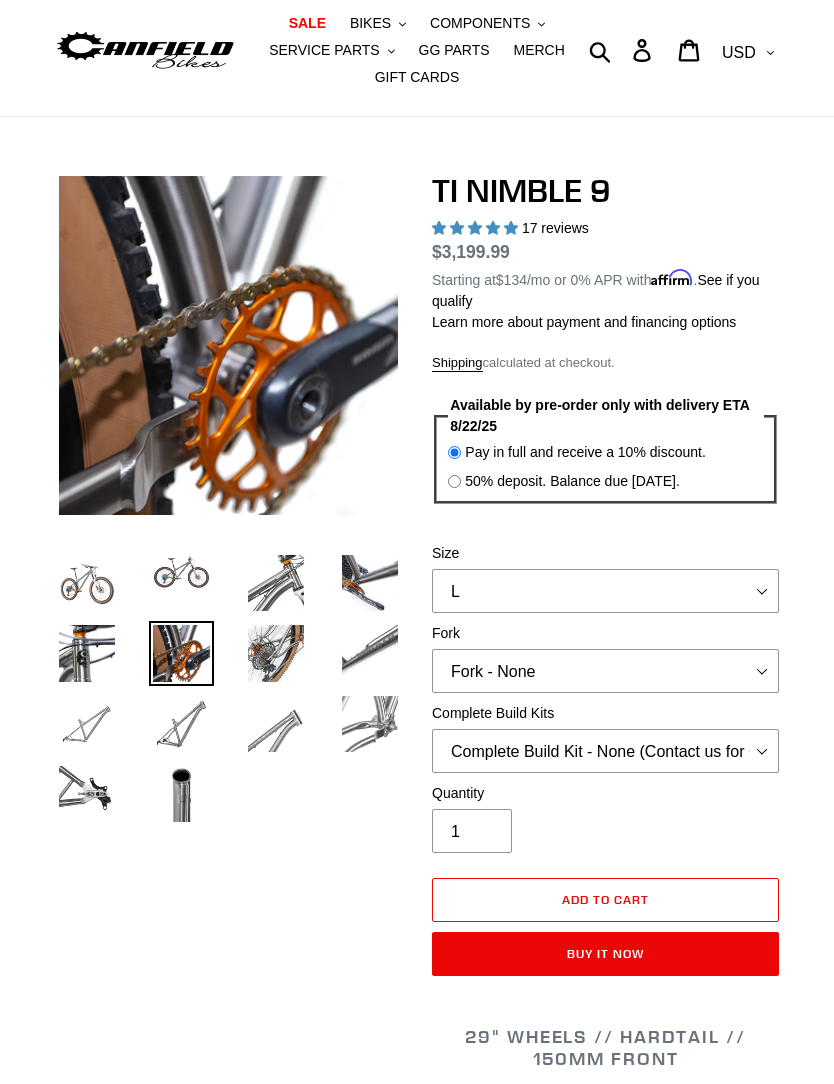 click at bounding box center [276, 653] 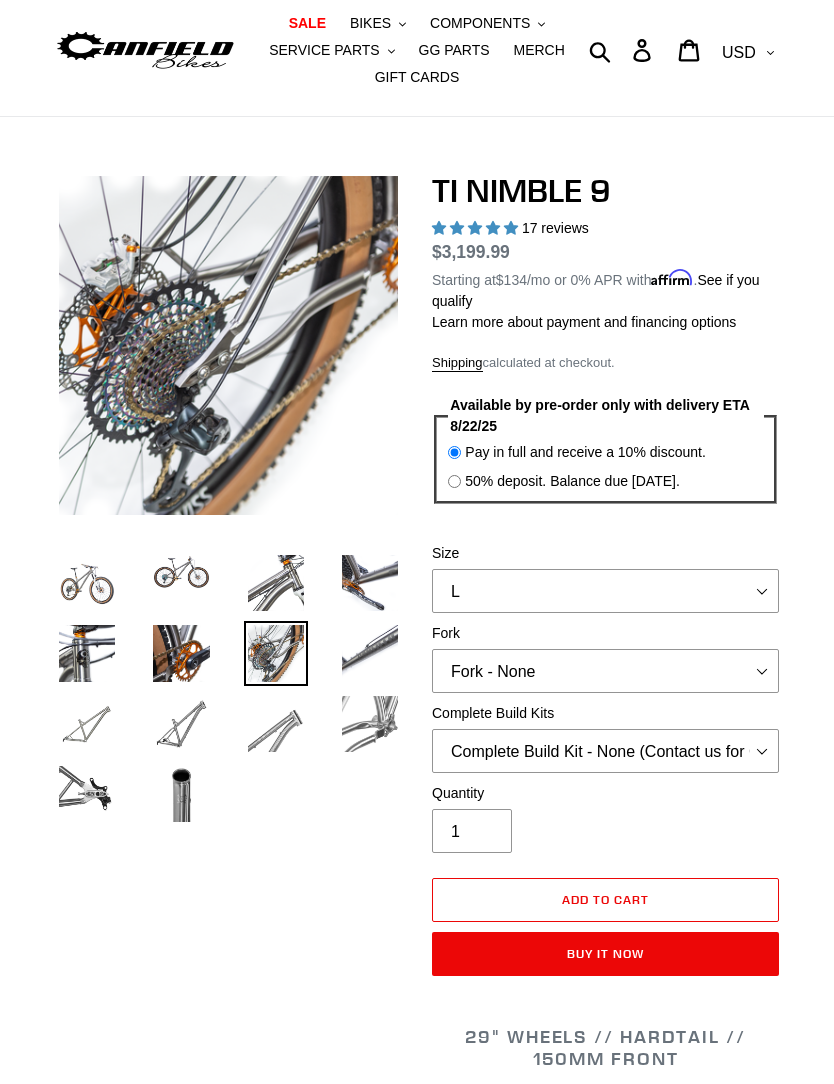 click at bounding box center [370, 653] 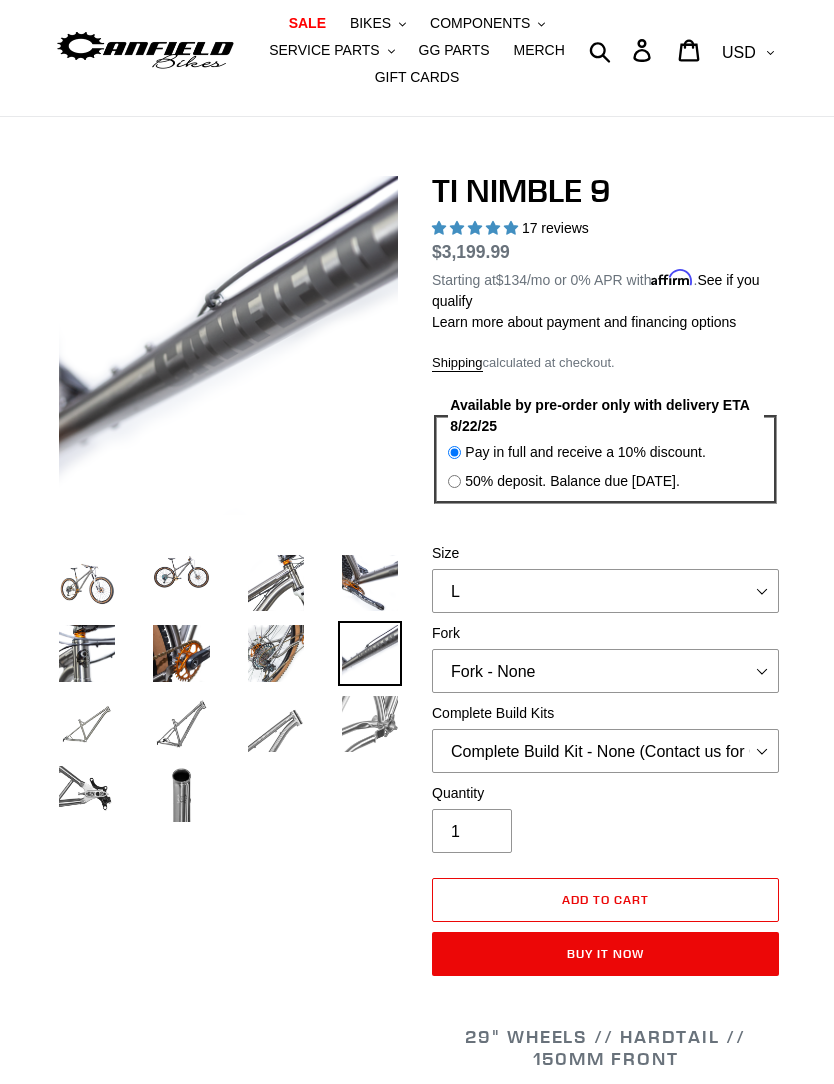 click at bounding box center [370, 583] 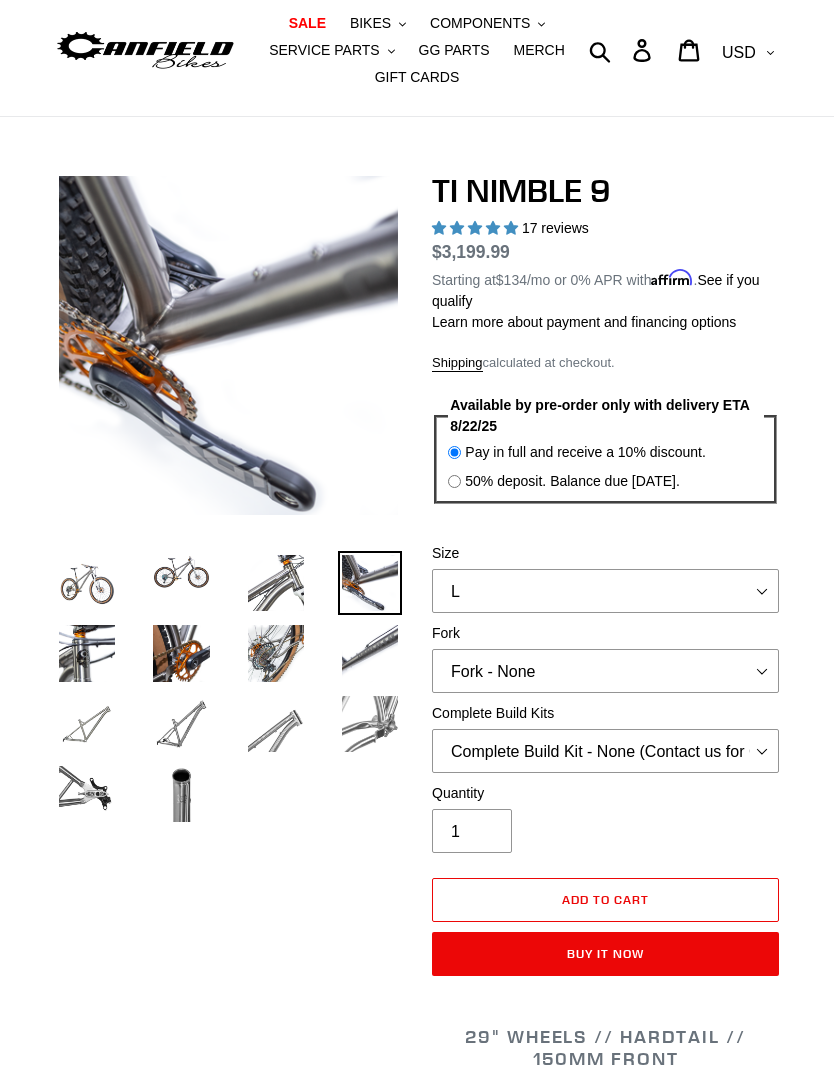 click at bounding box center (276, 583) 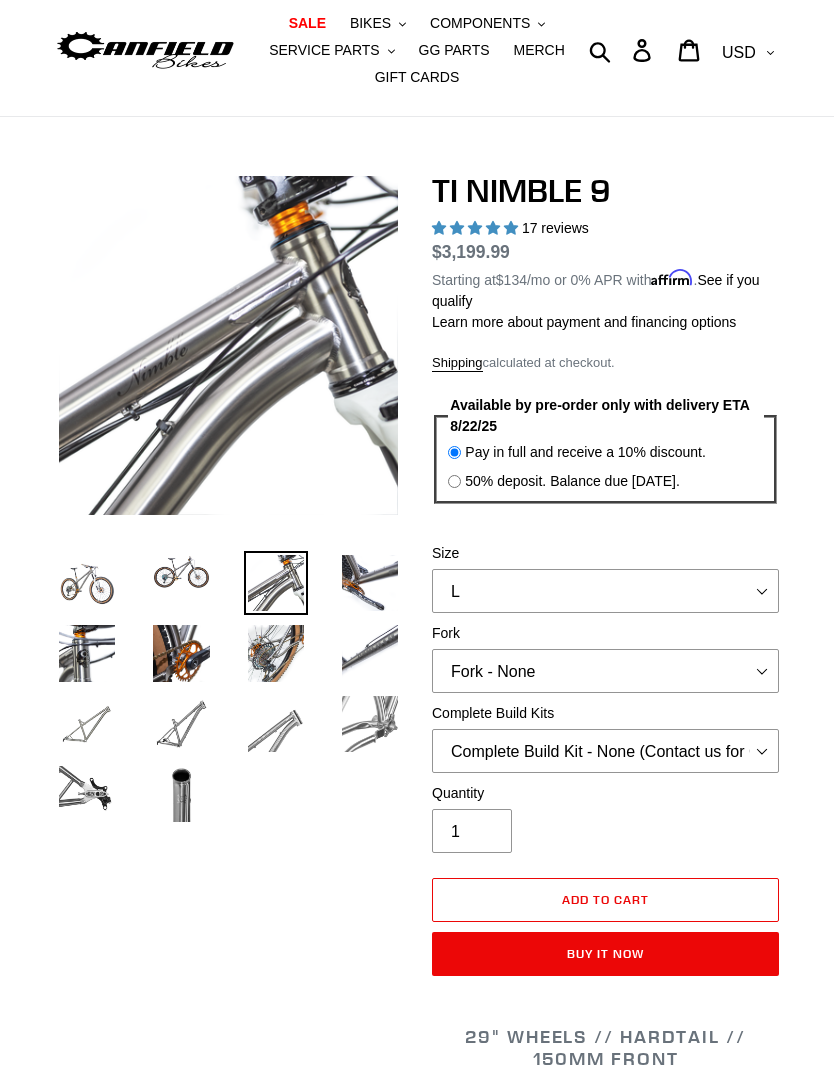 click at bounding box center [87, 583] 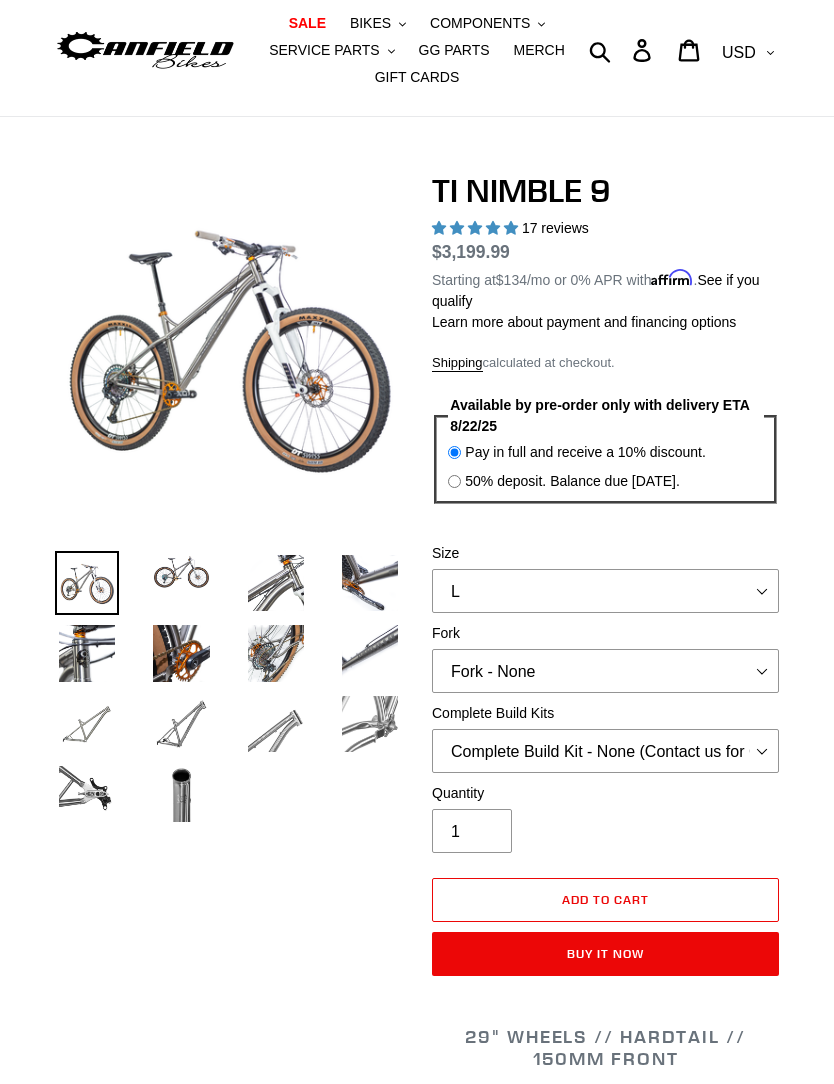 click at bounding box center (181, 572) 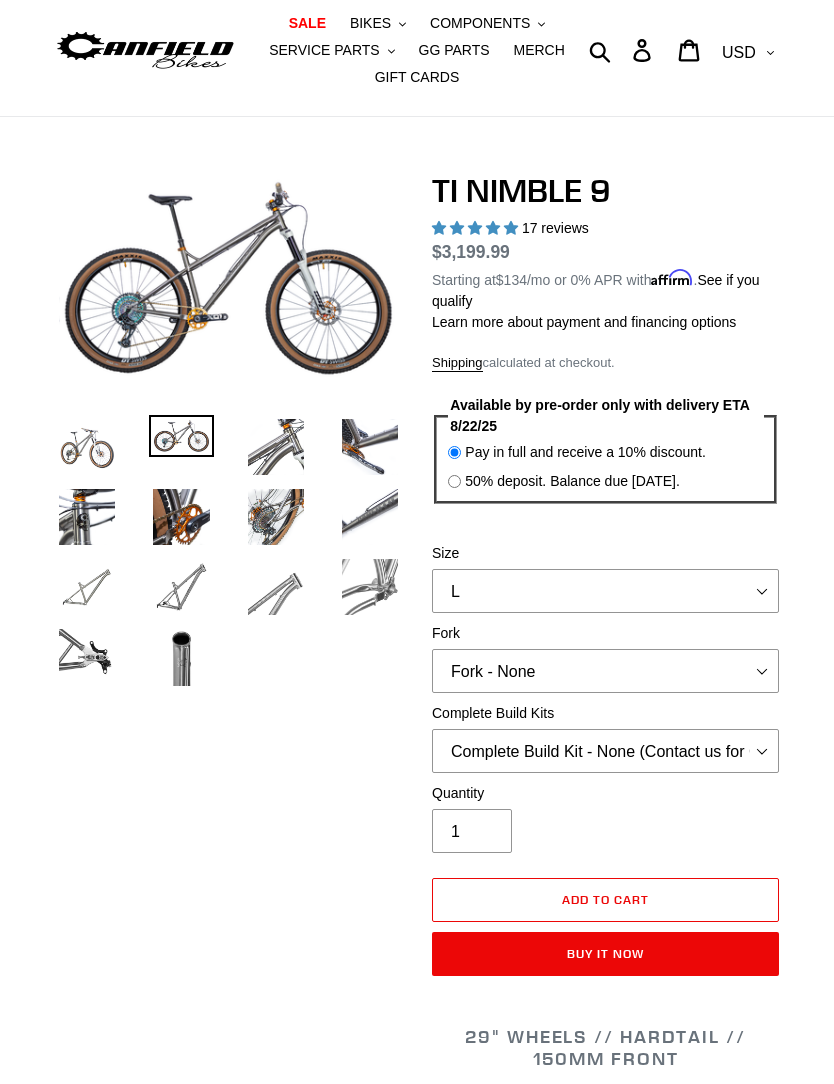 click at bounding box center (276, 447) 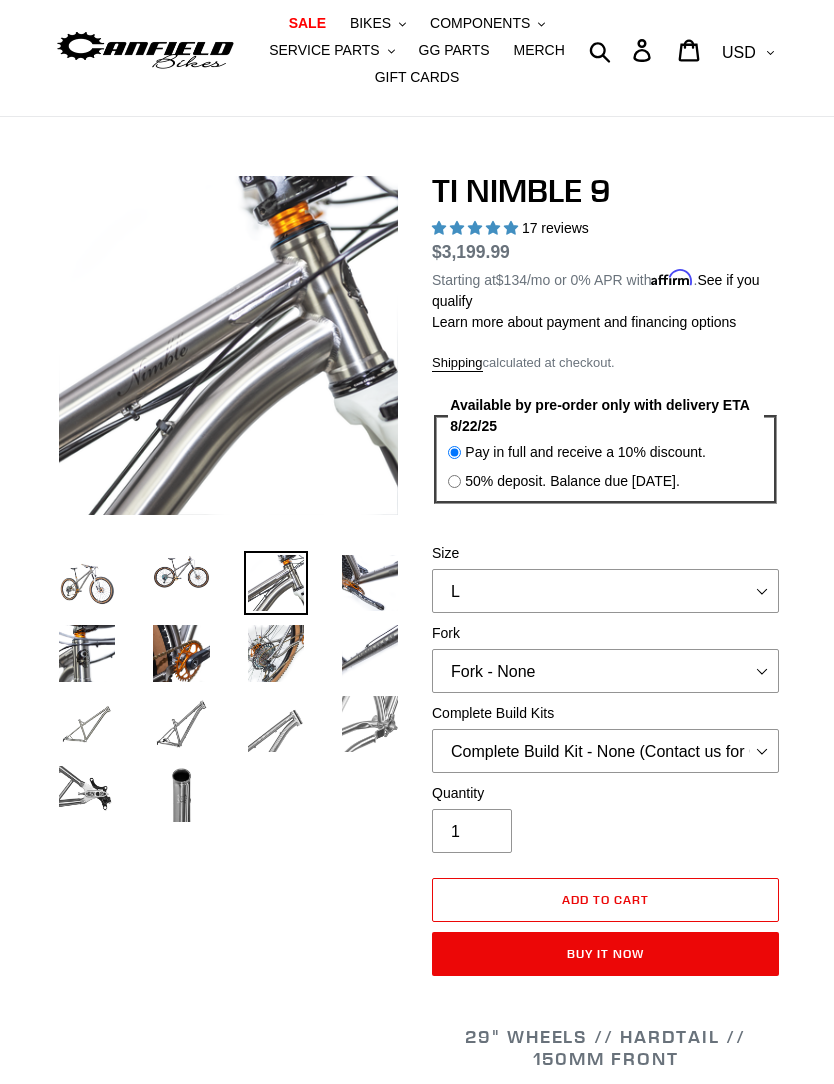 click at bounding box center (370, 583) 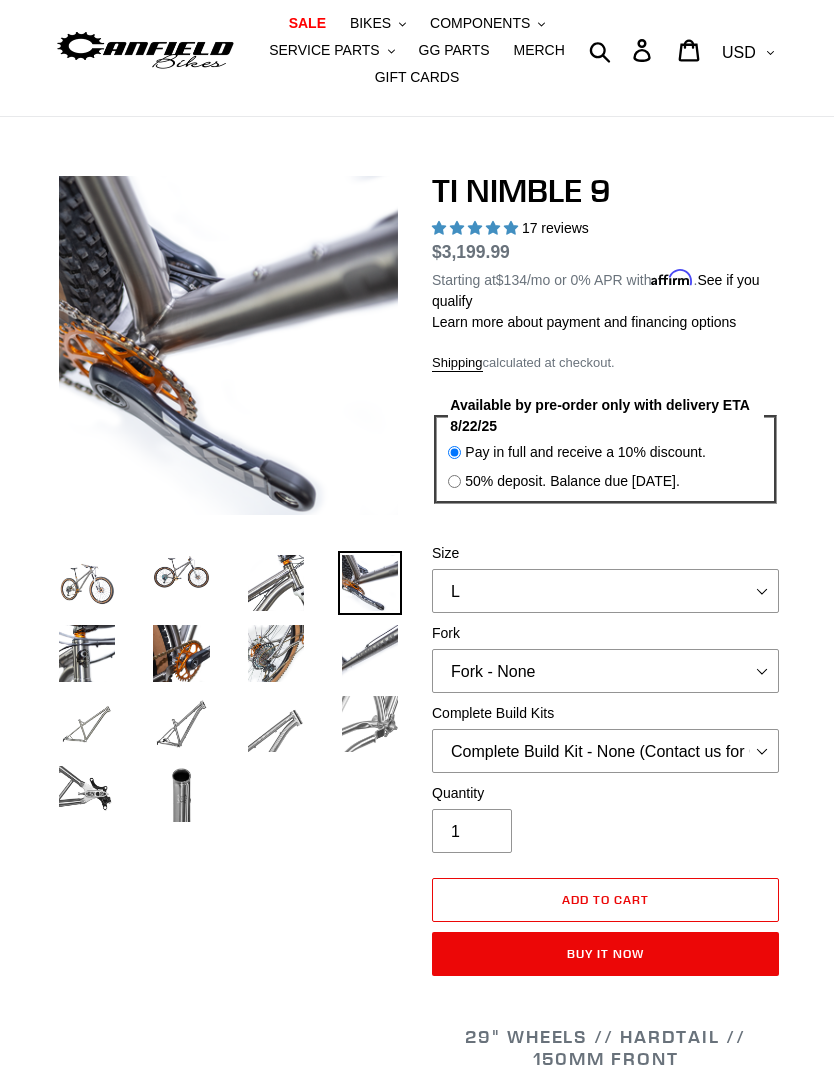 click at bounding box center [370, 653] 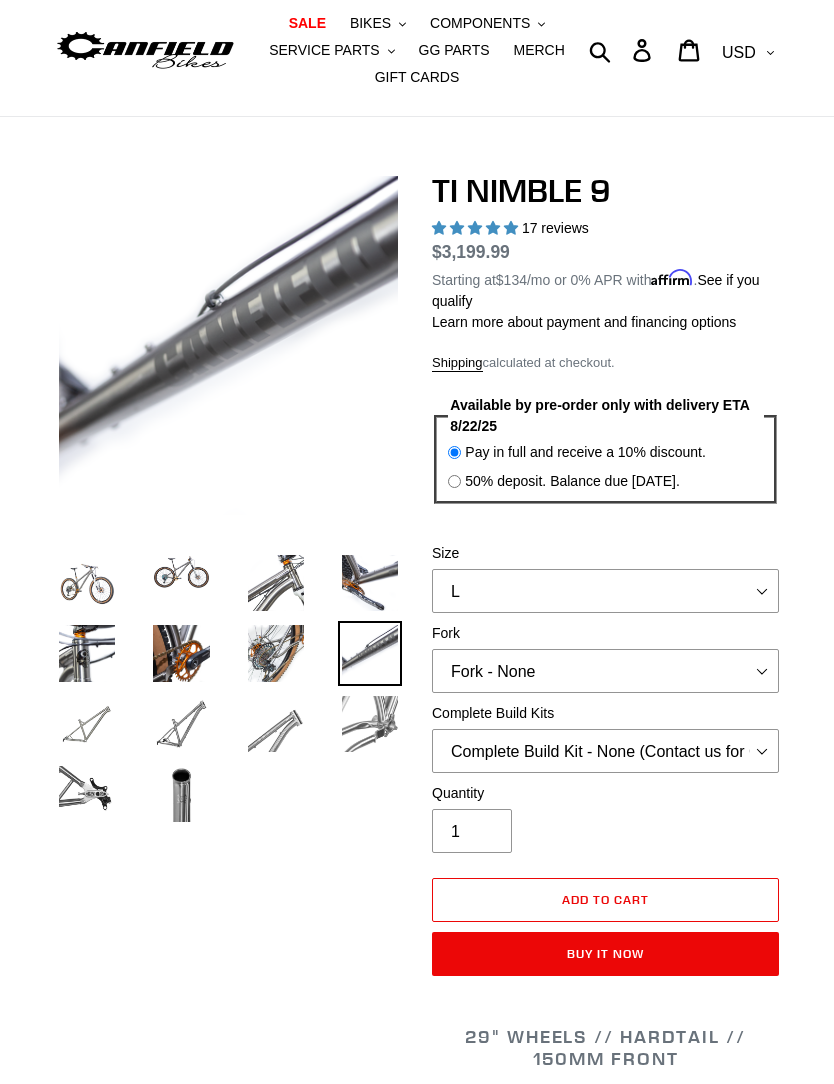 click at bounding box center [276, 653] 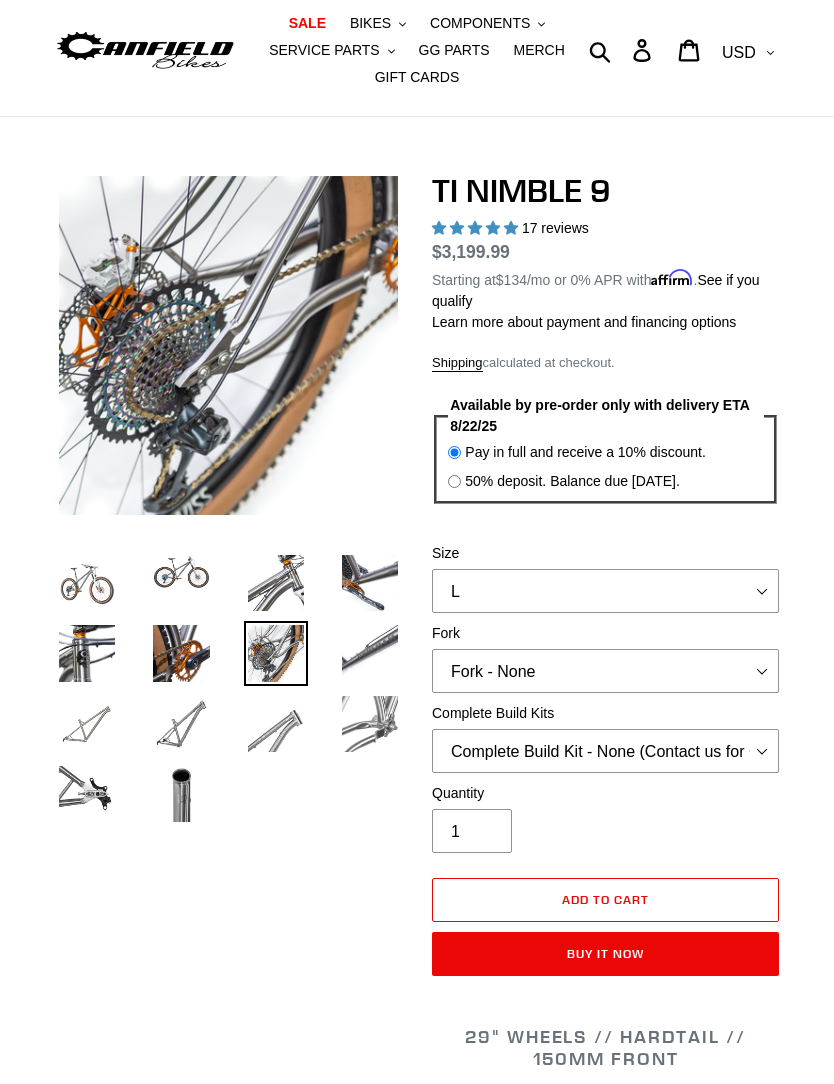 click at bounding box center [181, 653] 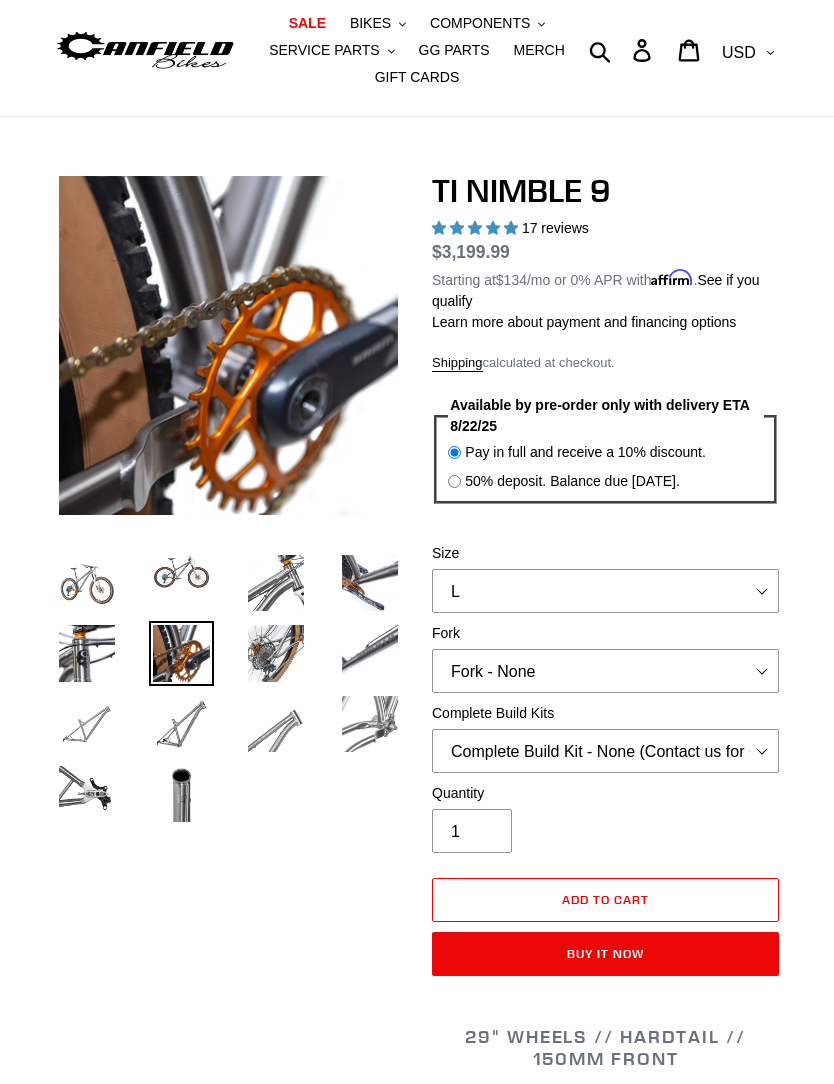 click at bounding box center (87, 653) 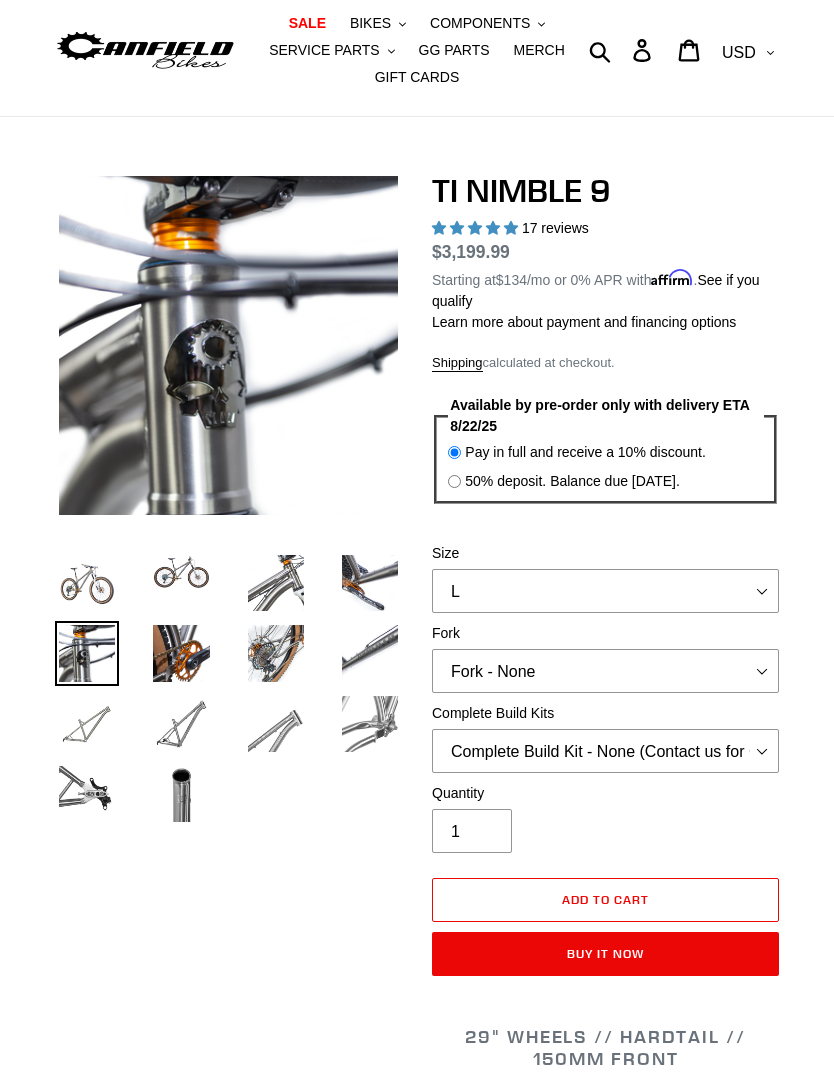 click at bounding box center [87, 724] 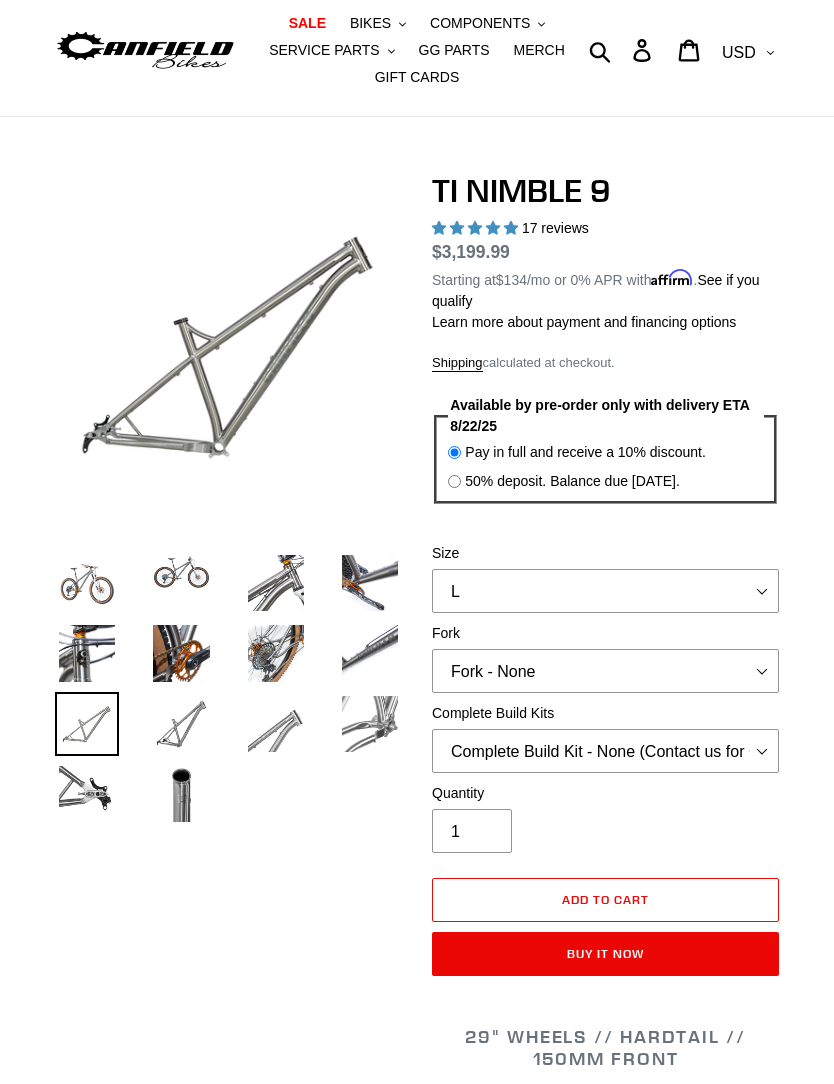 click at bounding box center [181, 724] 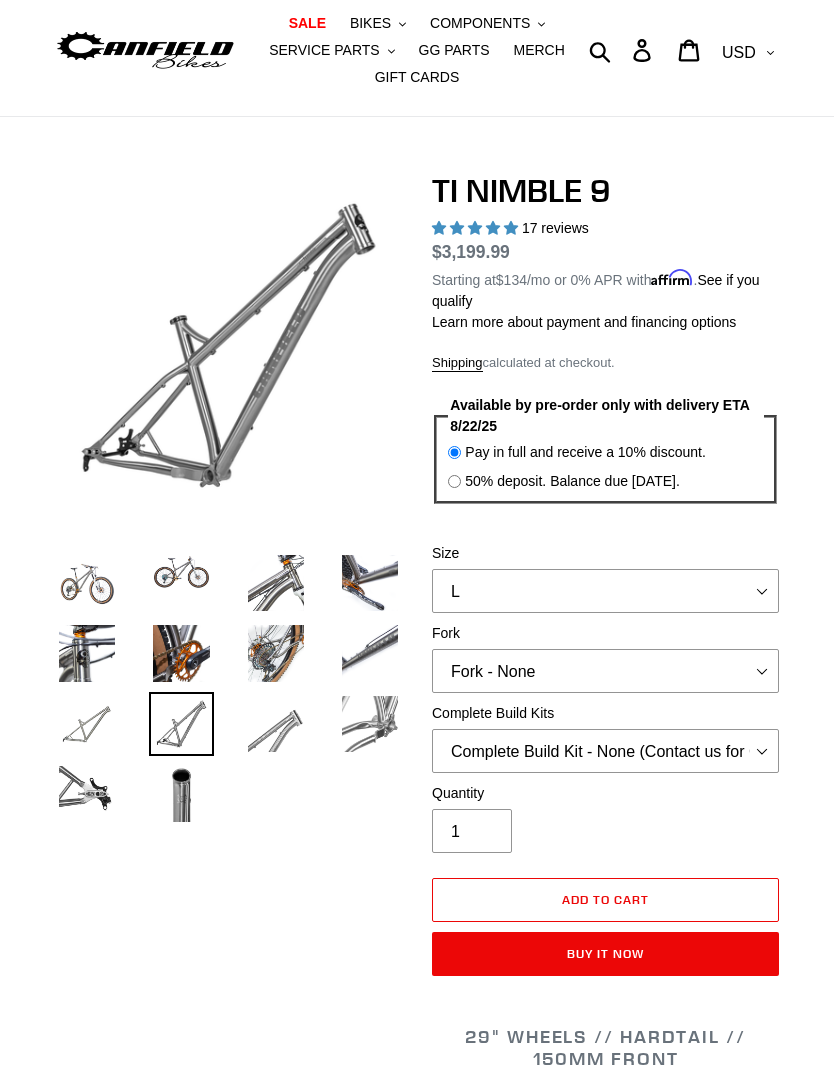 click at bounding box center [276, 724] 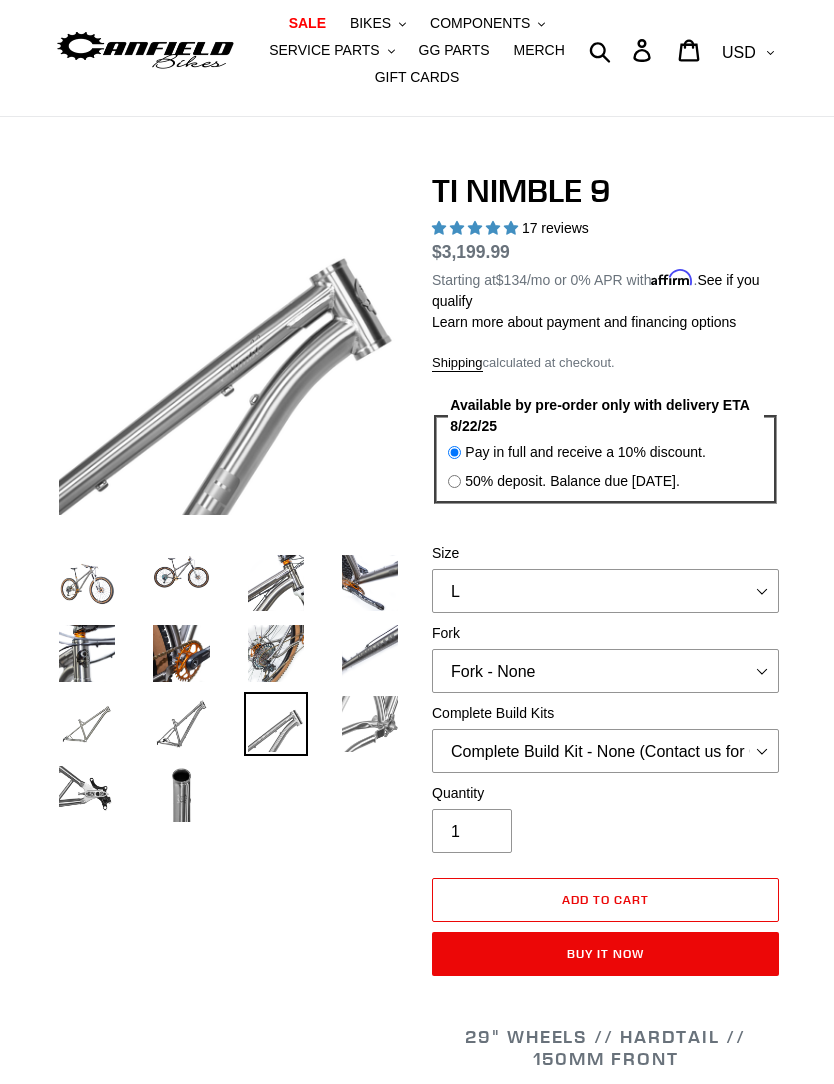 click at bounding box center (370, 724) 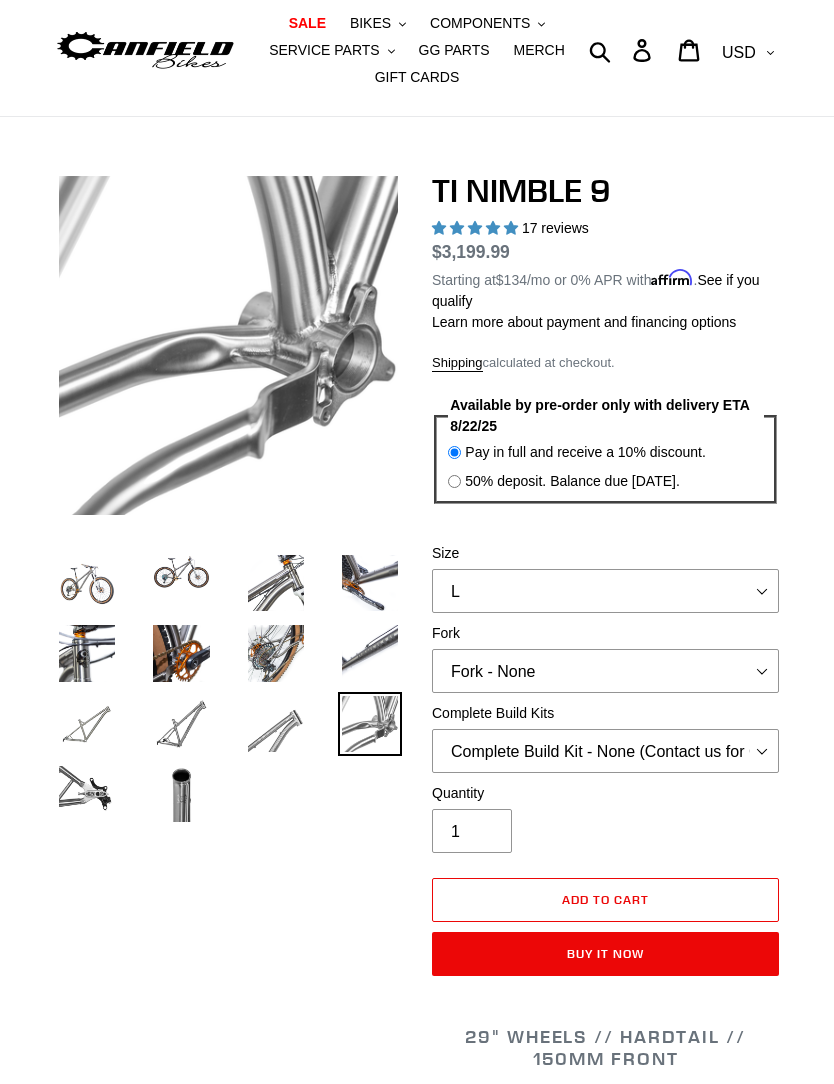 click at bounding box center [181, 794] 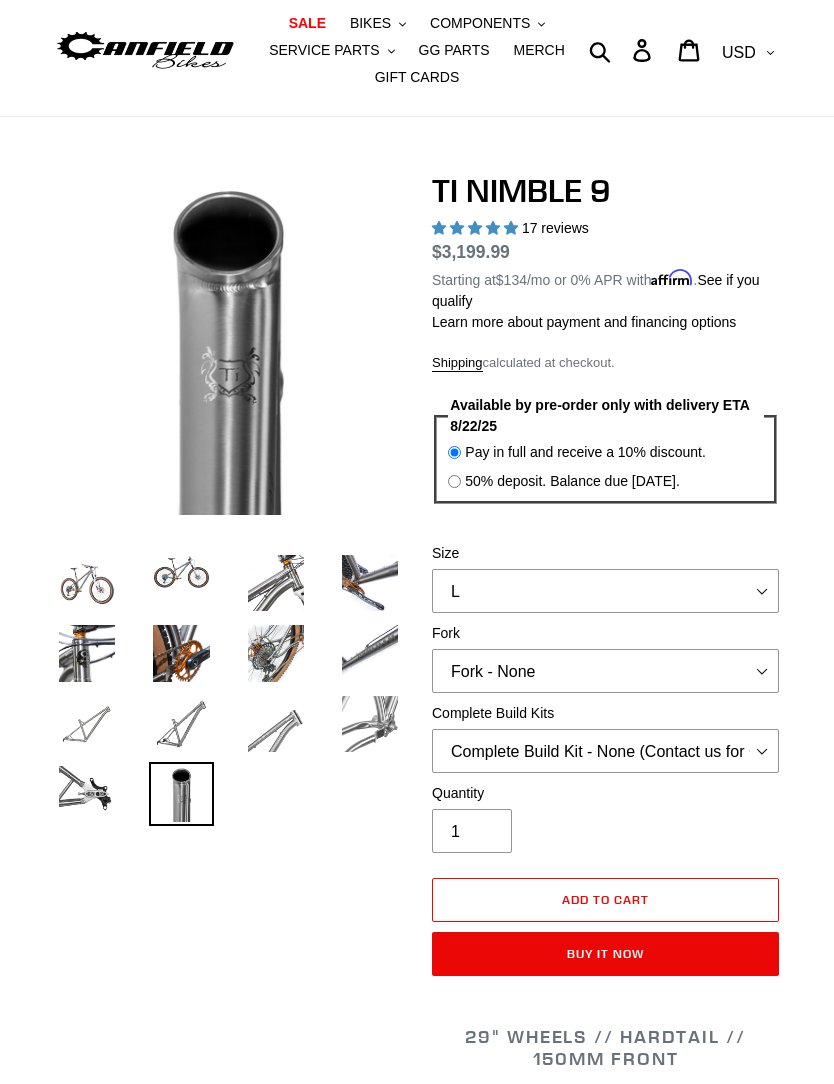 click at bounding box center [87, 794] 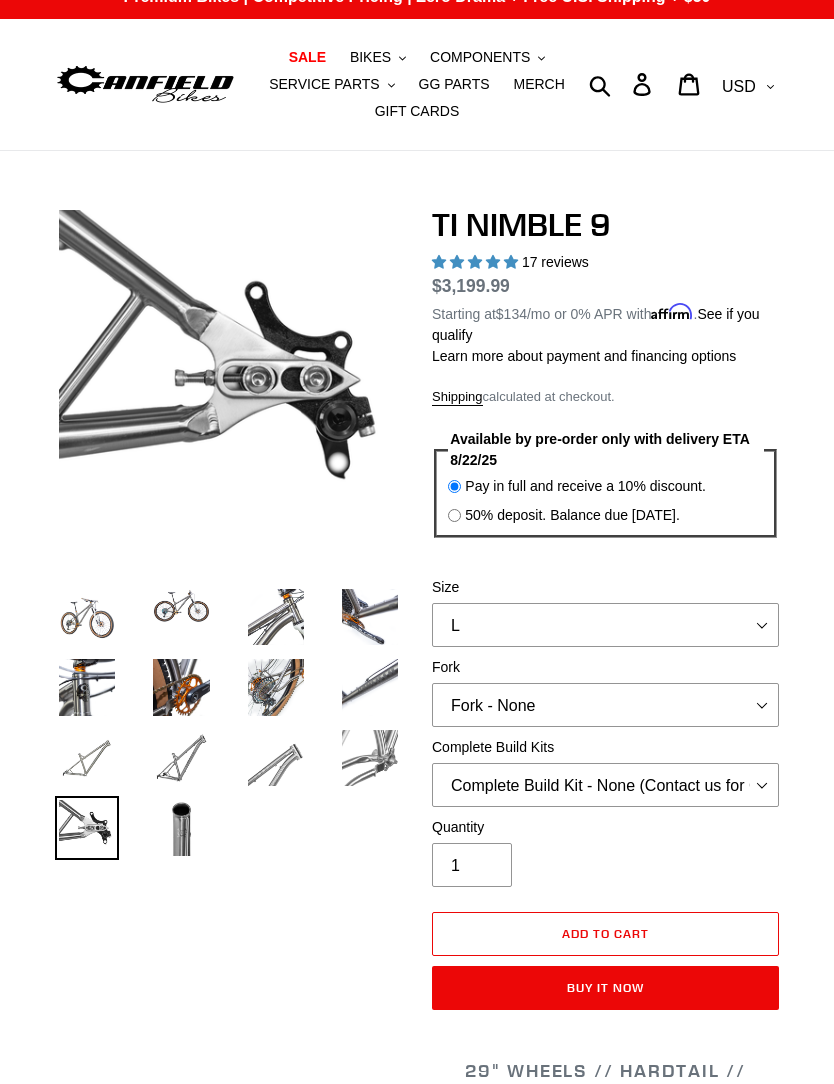 scroll, scrollTop: 0, scrollLeft: 0, axis: both 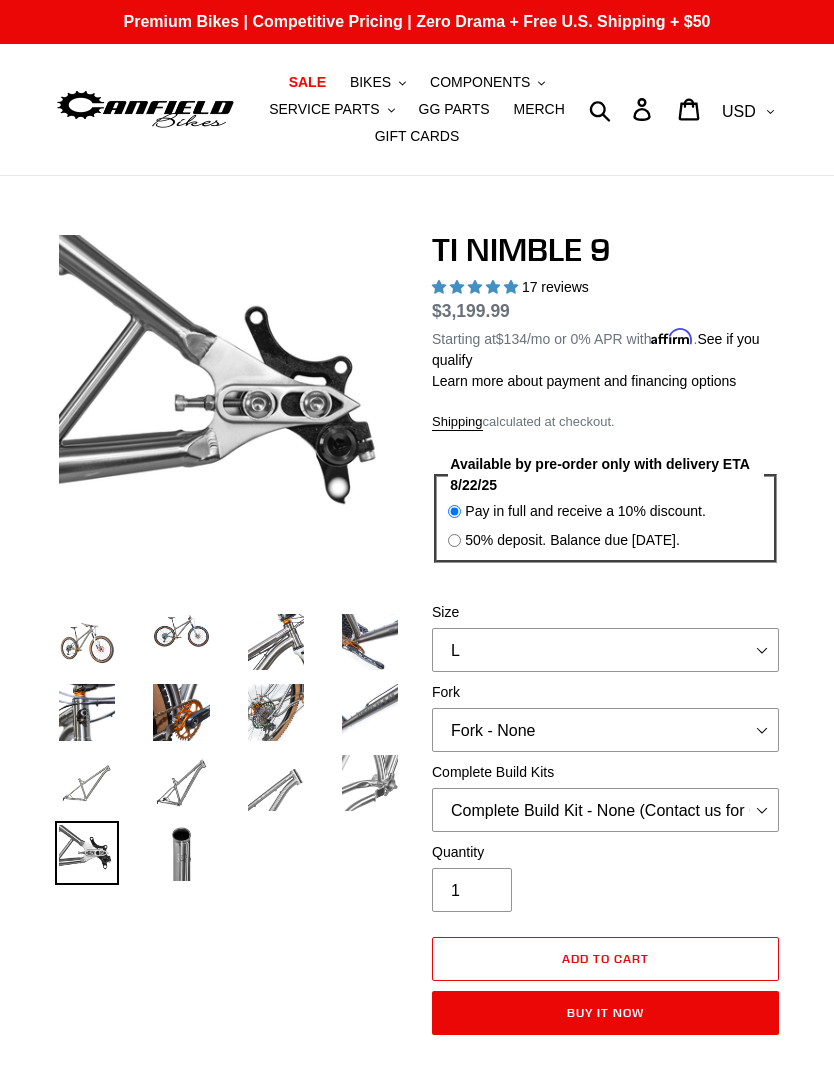 click at bounding box center (145, 109) 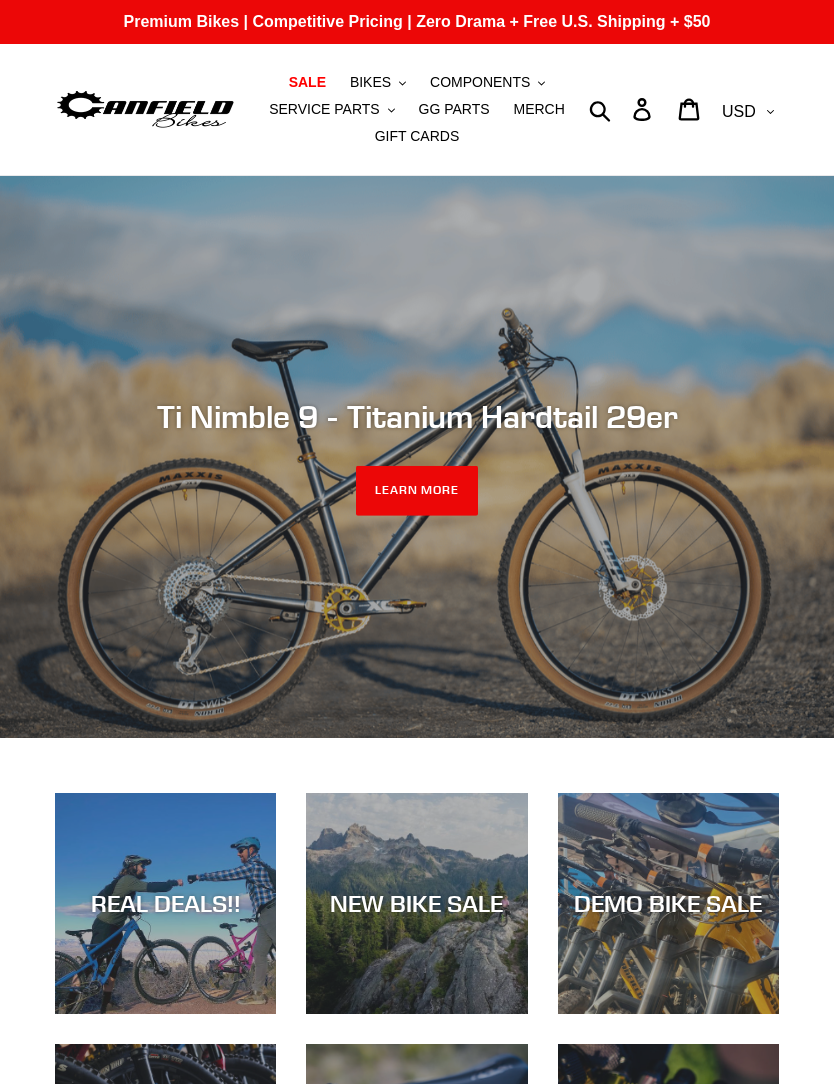 scroll, scrollTop: 0, scrollLeft: 0, axis: both 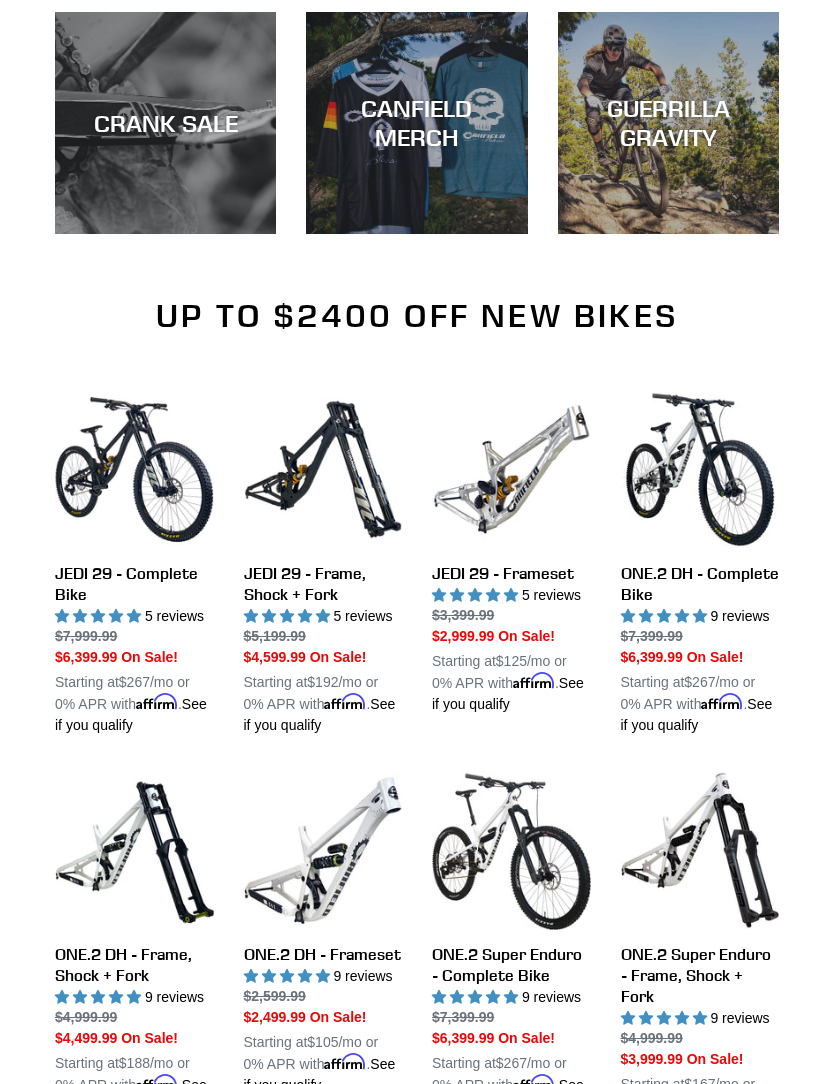 click on "ONE.2 DH - Frame, Shock + Fork" at bounding box center (134, 944) 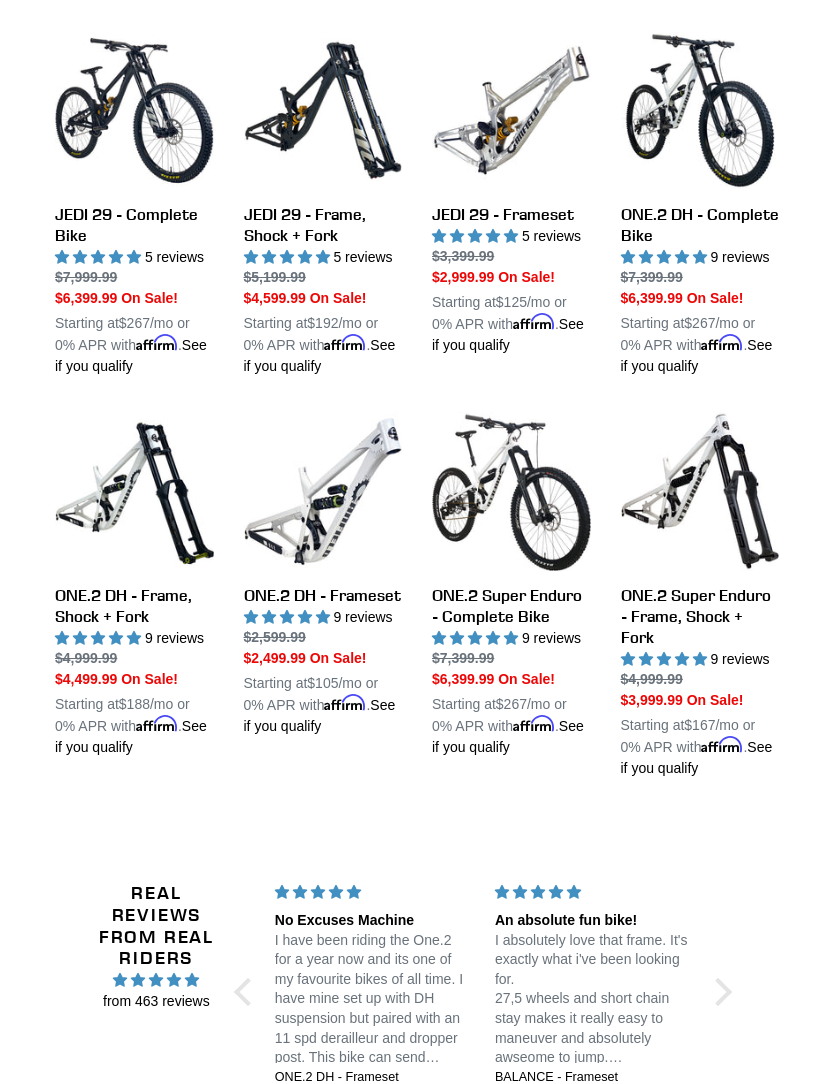 scroll, scrollTop: 1643, scrollLeft: 0, axis: vertical 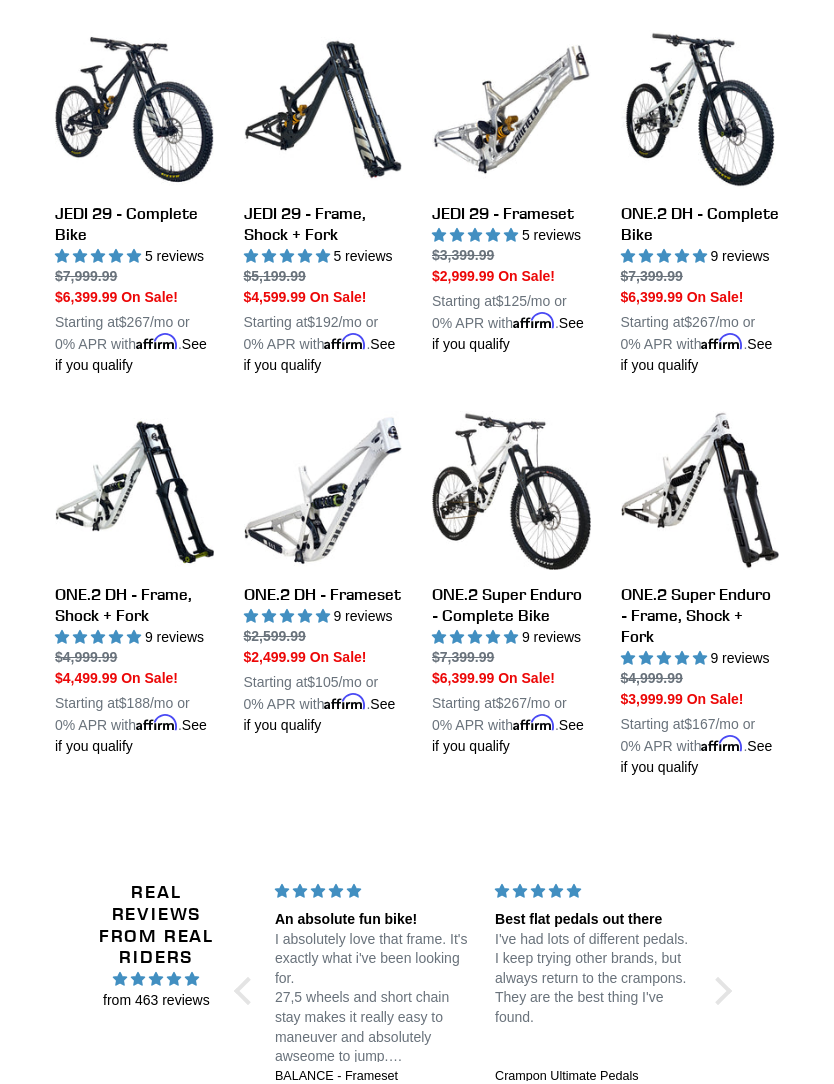 click on "ONE.2 Super Enduro - Frame, Shock + Fork" at bounding box center (700, 594) 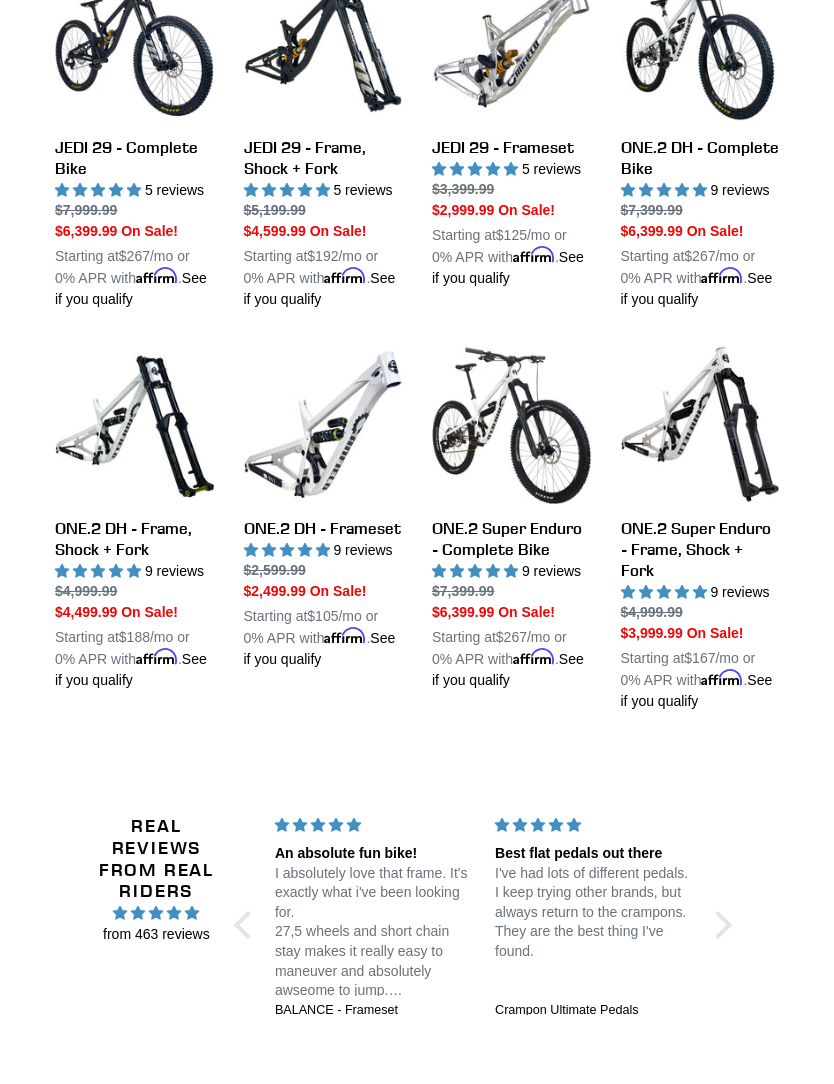 click on "ONE.2 DH - Frameset" at bounding box center [323, 507] 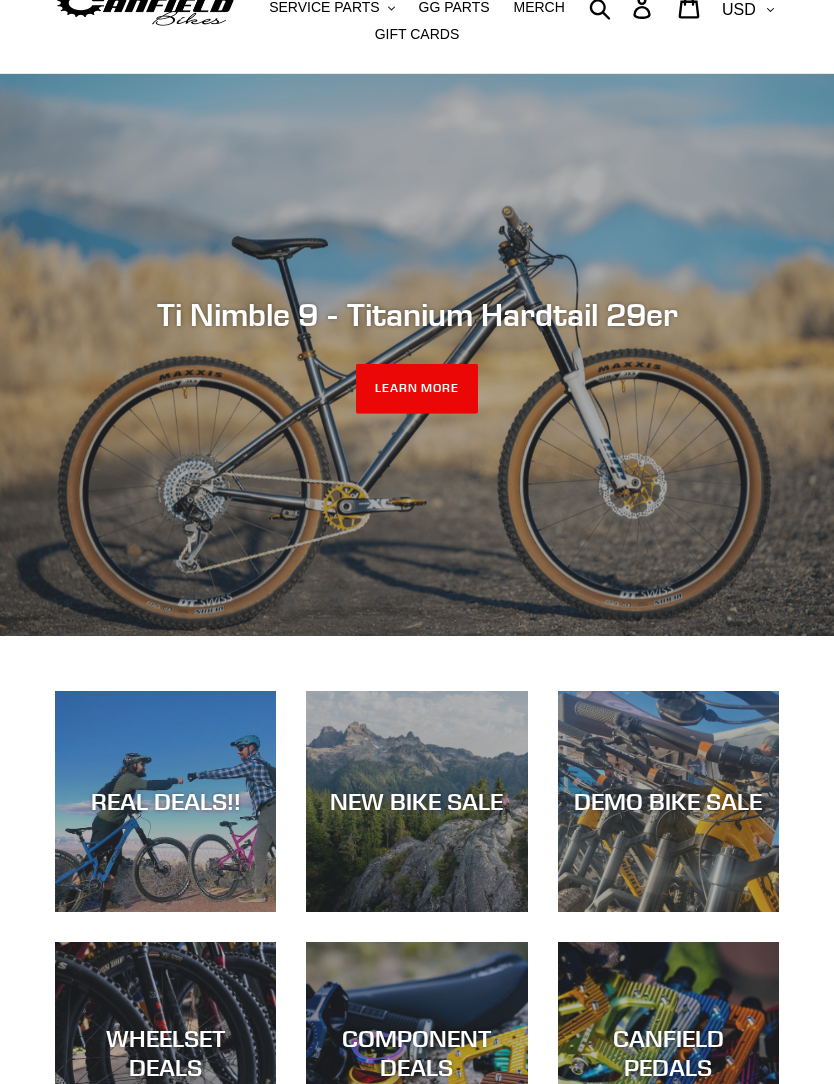 scroll, scrollTop: 0, scrollLeft: 0, axis: both 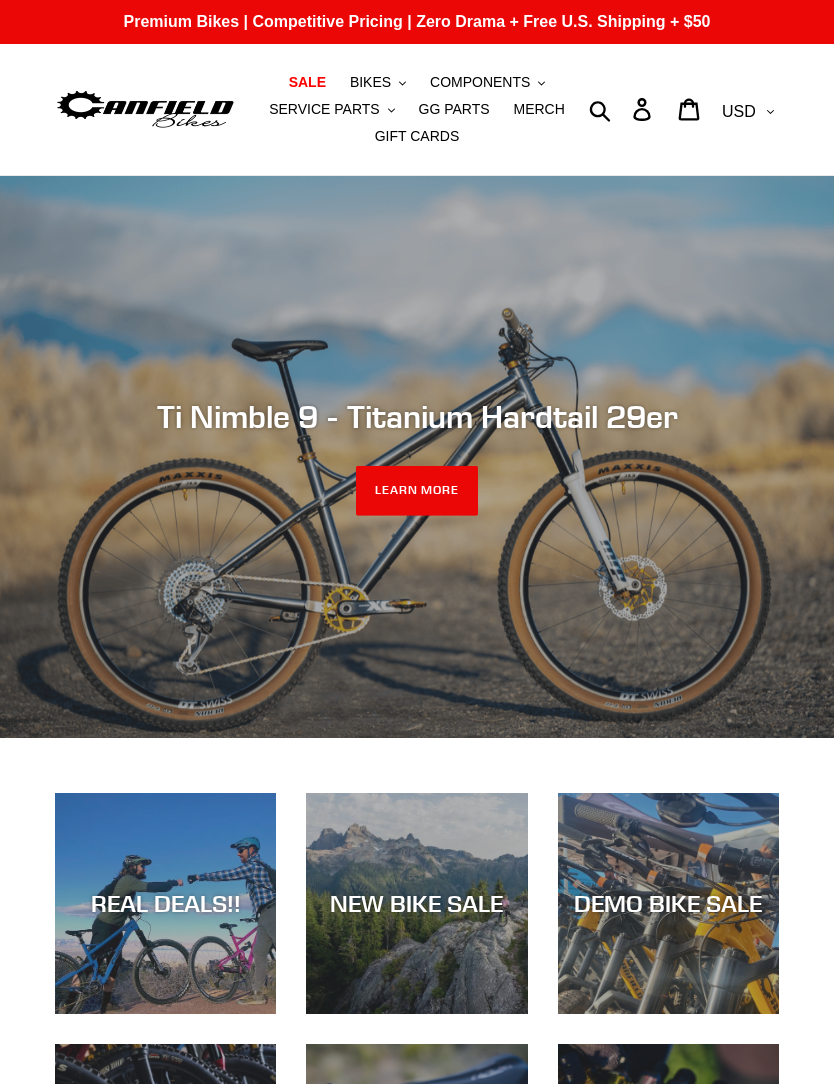 click on ".cls-1{fill:#231f20}" 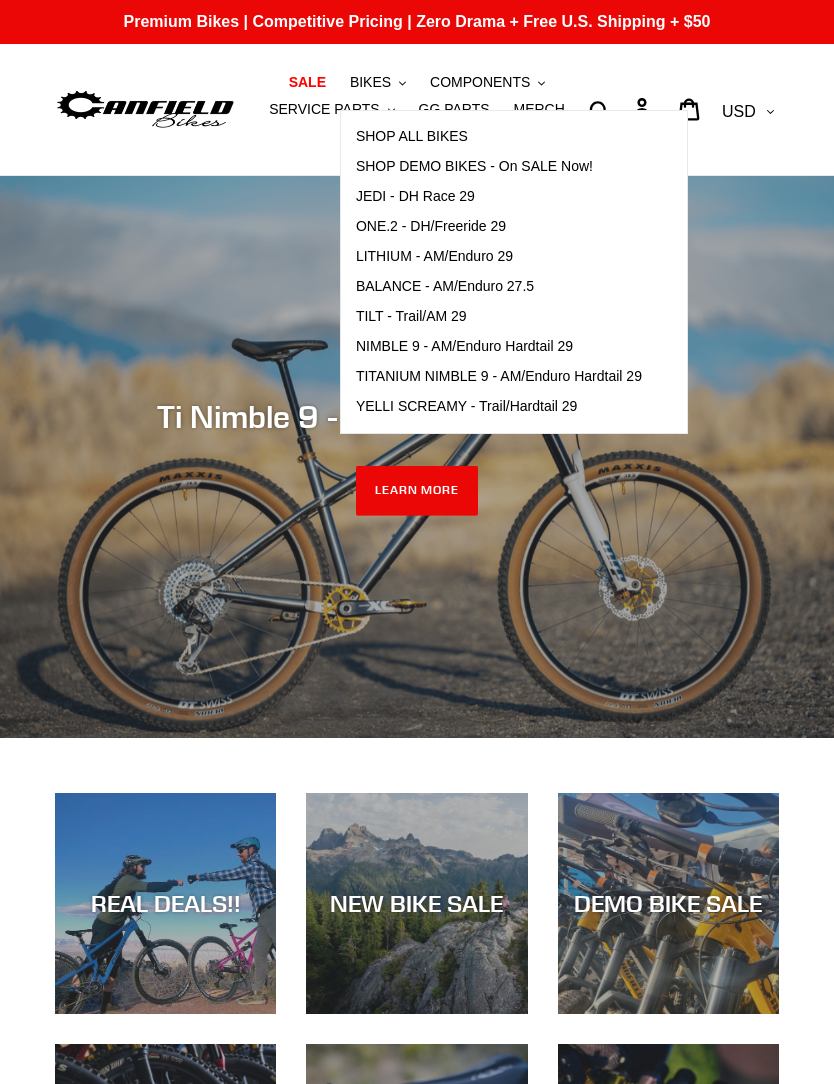 click on "LITHIUM - AM/Enduro 29" at bounding box center [434, 256] 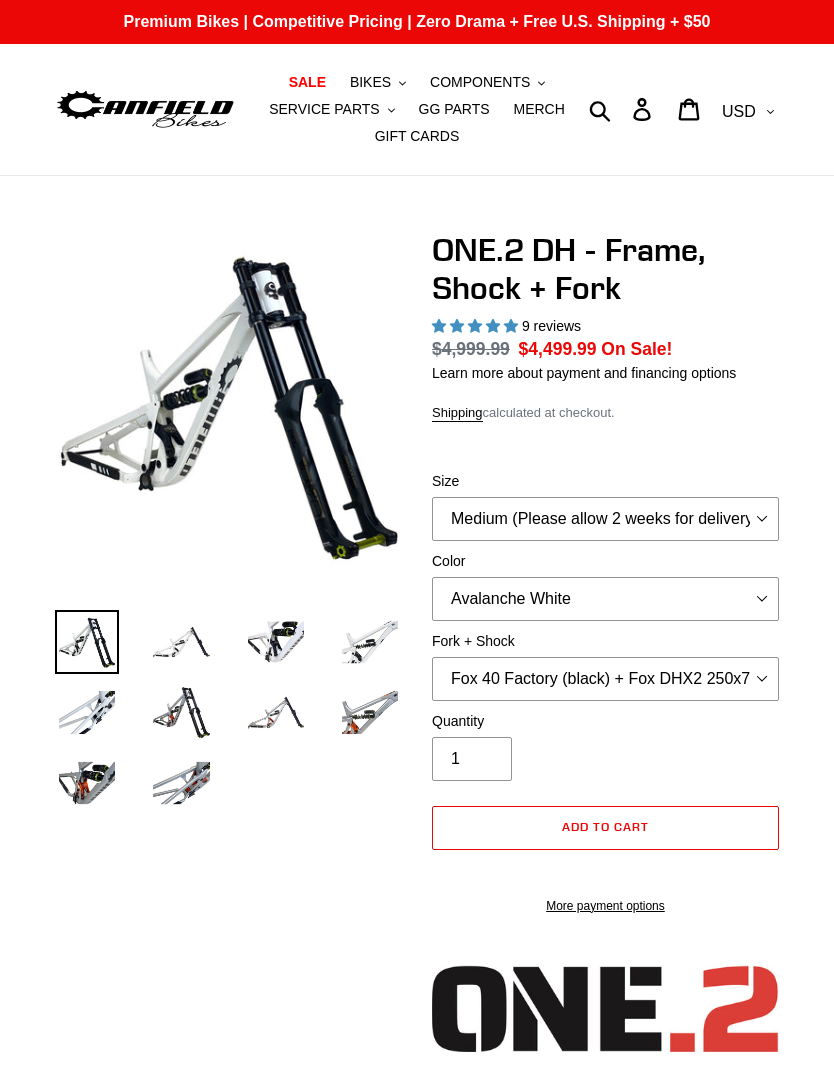 scroll, scrollTop: 0, scrollLeft: 0, axis: both 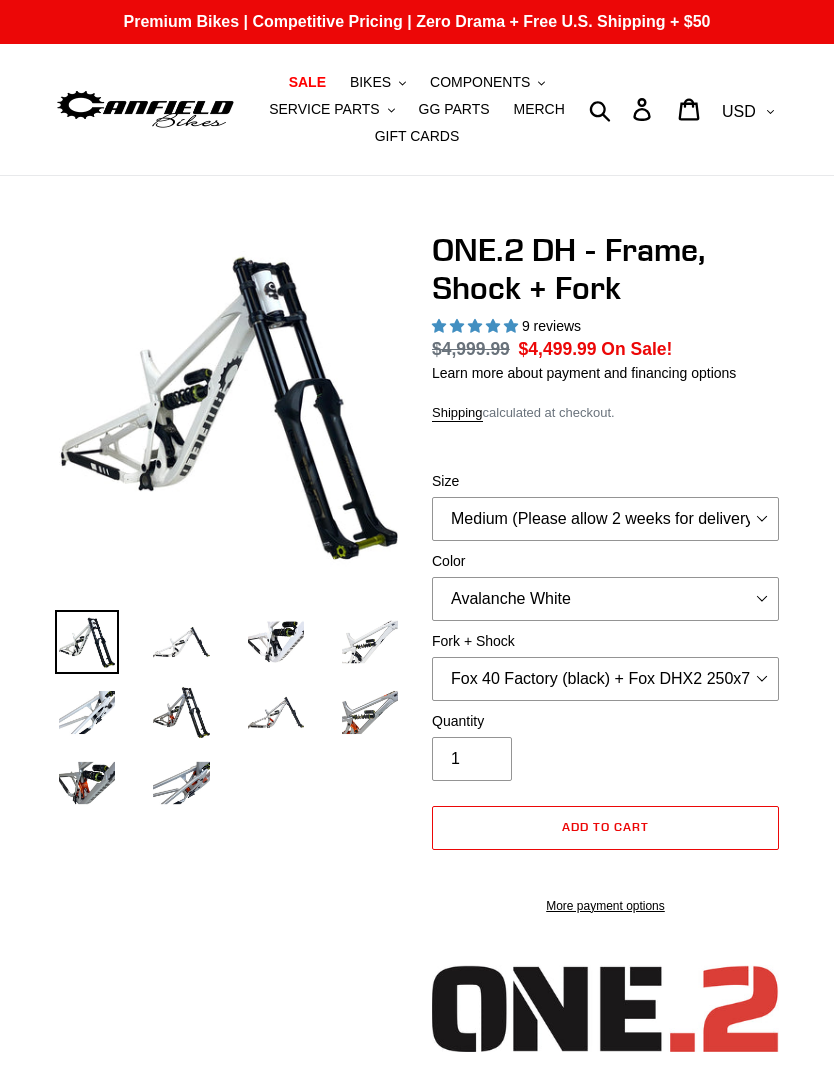 select on "highest-rating" 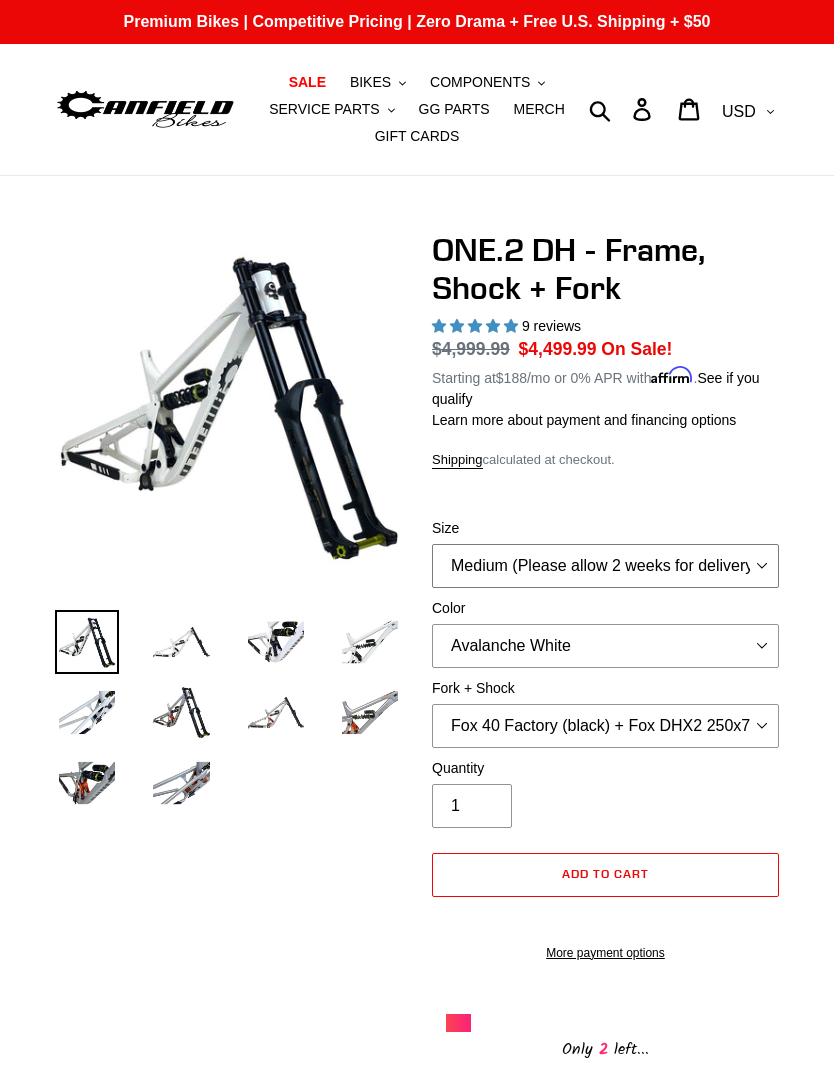 click on "Medium (Please allow 2 weeks for delivery)
Large (Sold Out)" at bounding box center [605, 566] 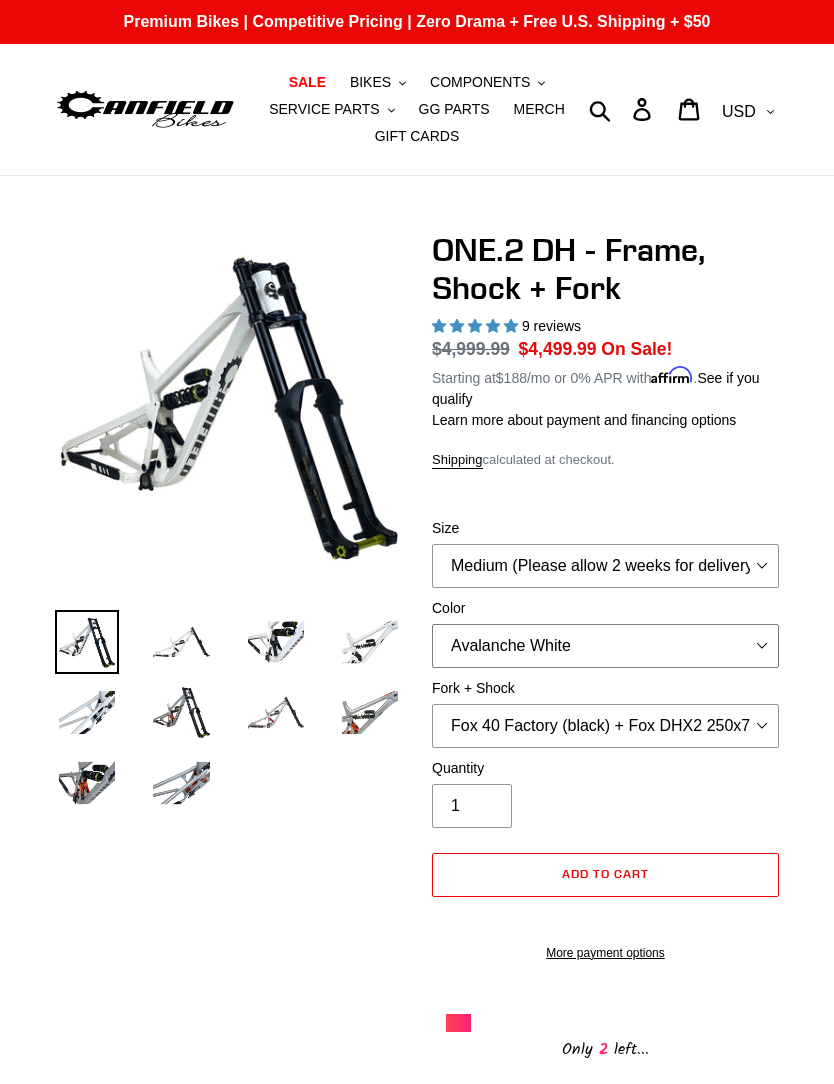 click on "Avalanche White
Bentonite Grey" at bounding box center (605, 646) 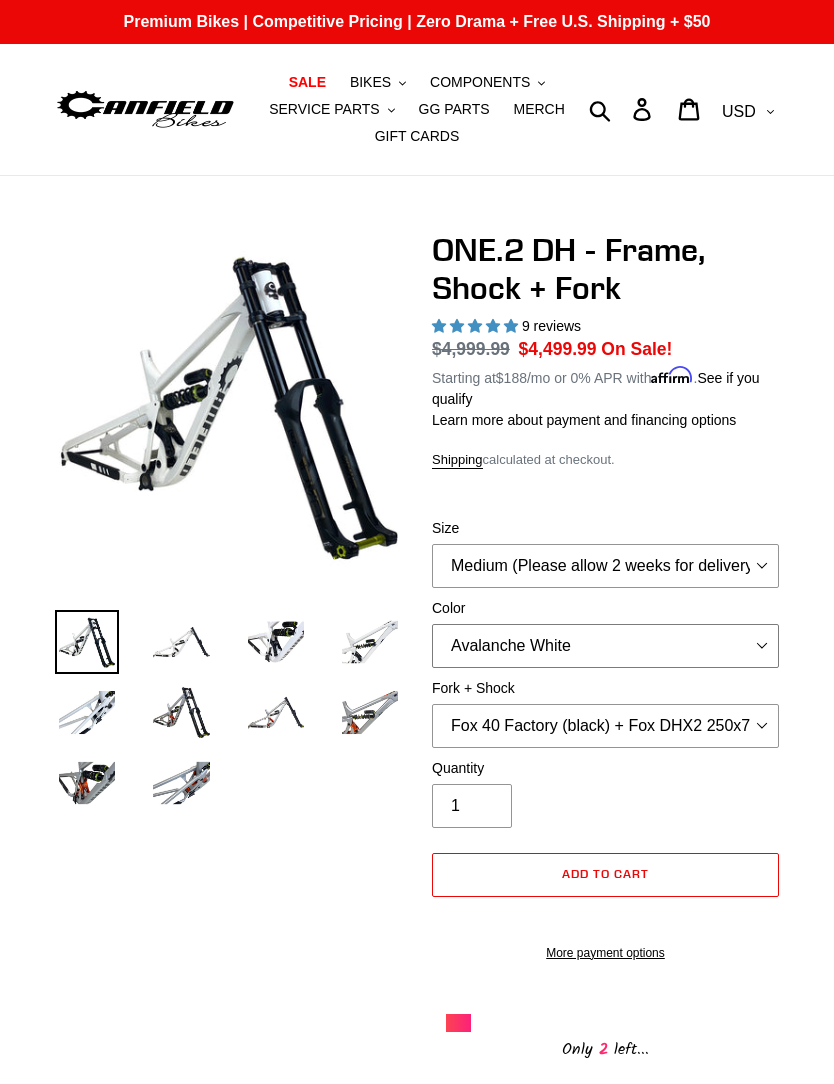 select on "Bentonite Grey" 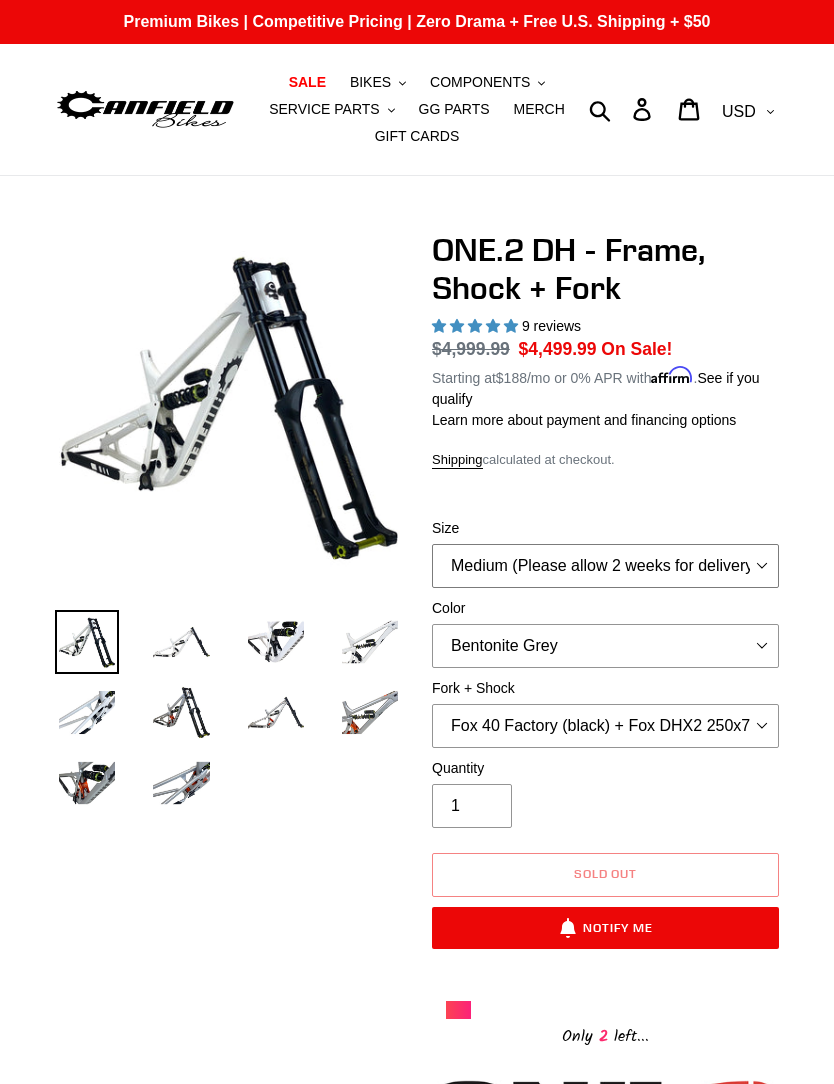 click on "Medium (Please allow 2 weeks for delivery)
Large (Sold Out)" at bounding box center [605, 566] 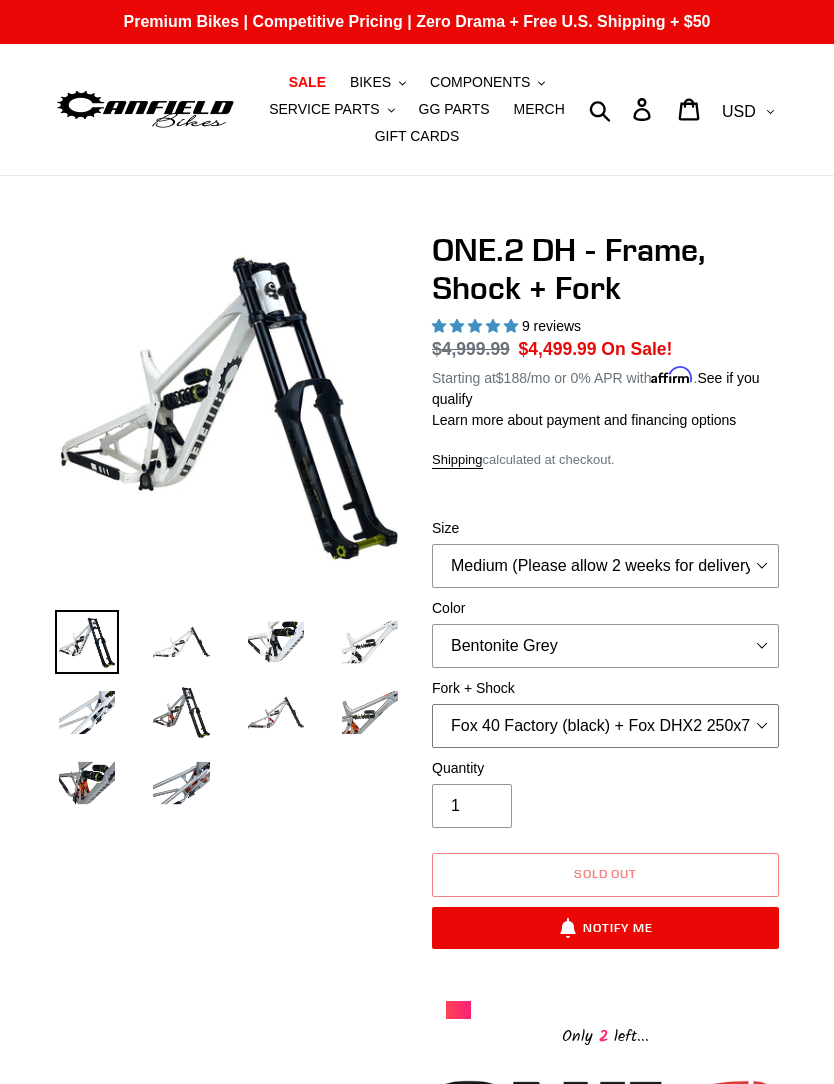 click on "Fox 40 Factory (black) + Fox DHX2 250x75
Fox 40 Factory (orange) + Fox DHX2 250x75
RockShox BoXXer Ultimate 35mm (red) + RockShox Vivid DH Coil" at bounding box center [605, 726] 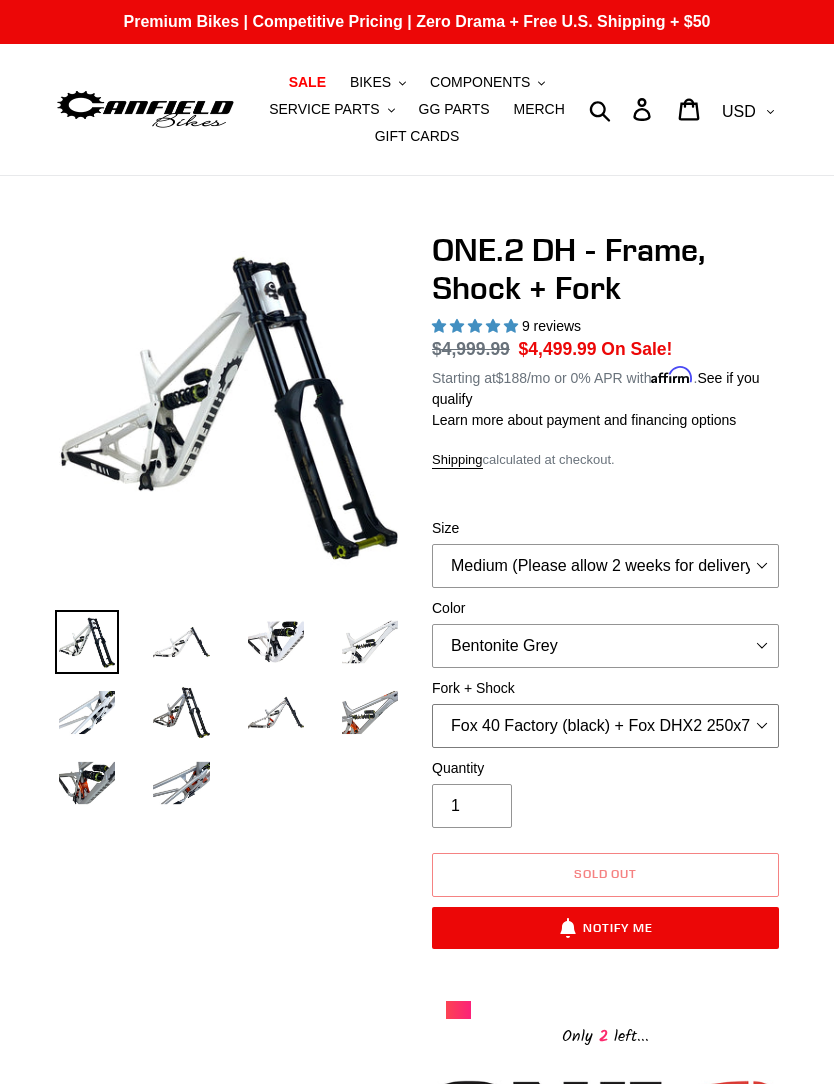 select on "RockShox BoXXer Ultimate 35mm (red) + RockShox Vivid DH Coil" 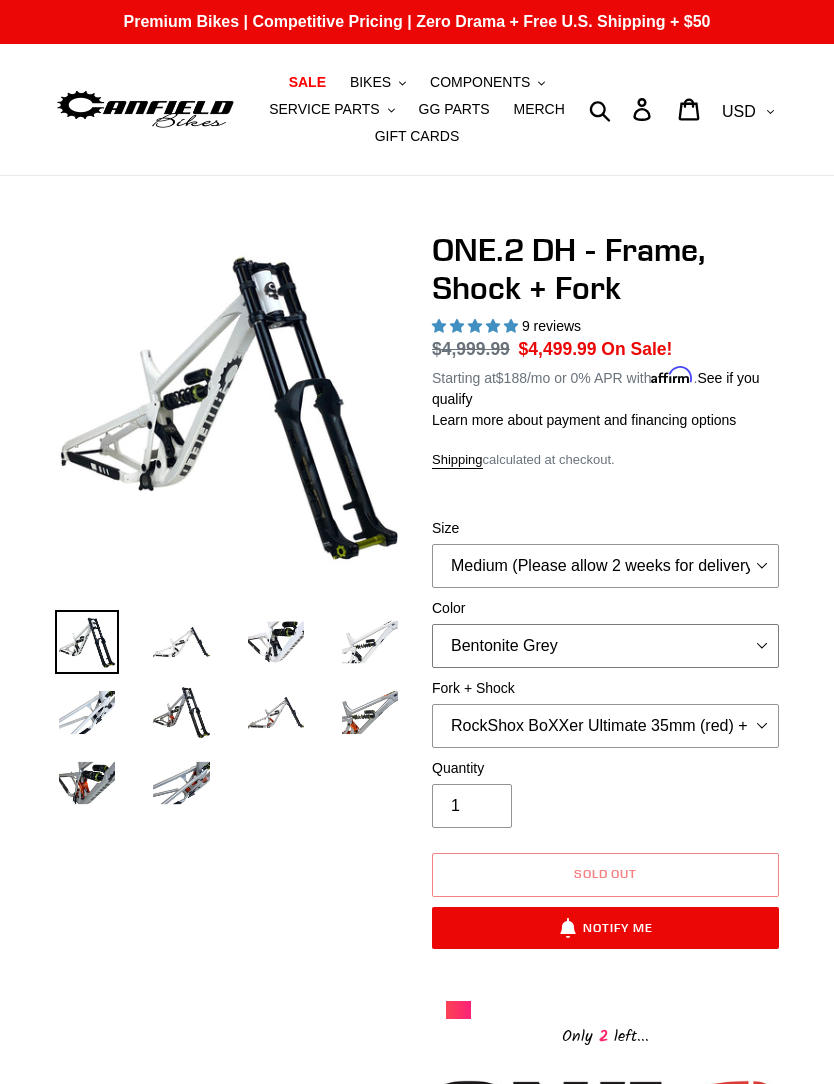 click on "Avalanche White
Bentonite Grey" at bounding box center [605, 646] 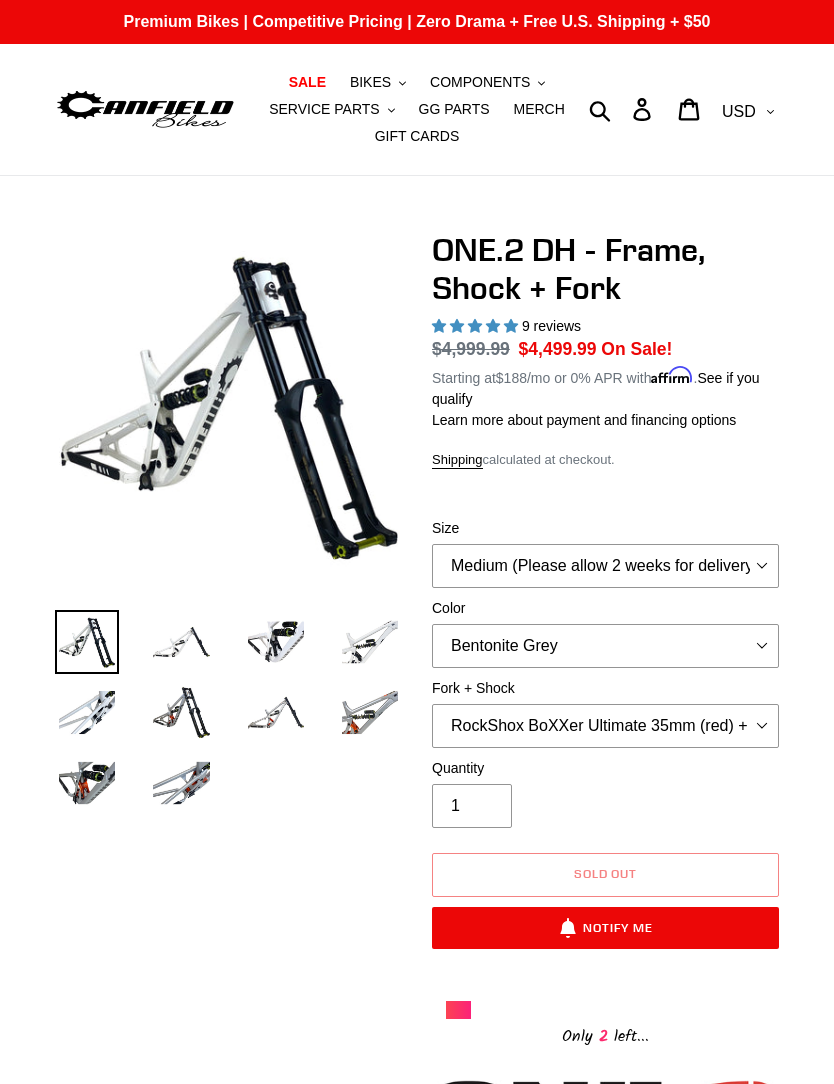 click at bounding box center [181, 712] 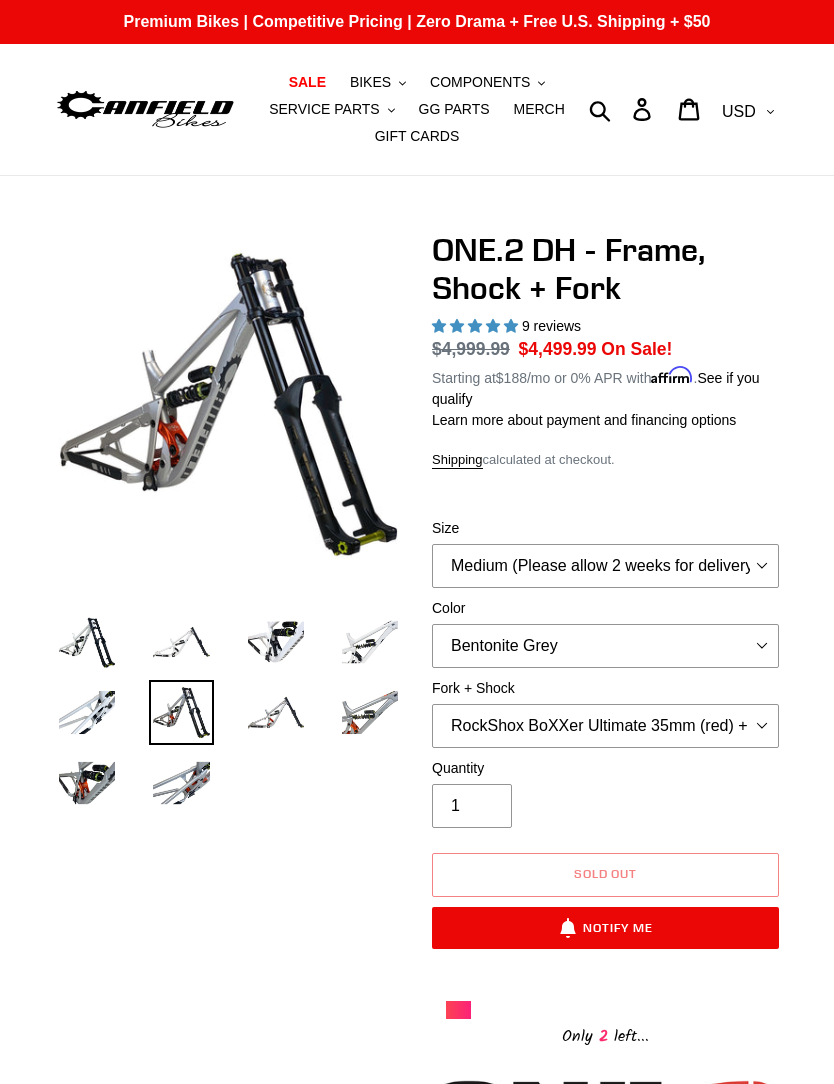 click at bounding box center (276, 712) 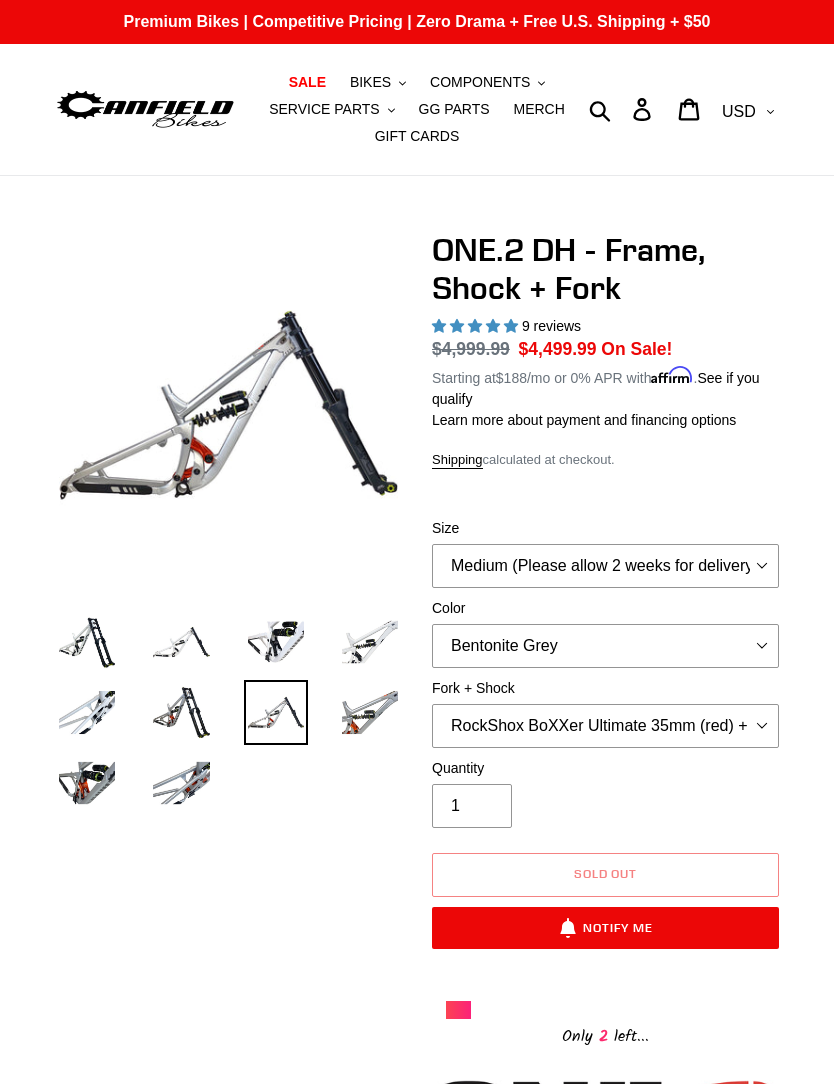 click at bounding box center [87, 783] 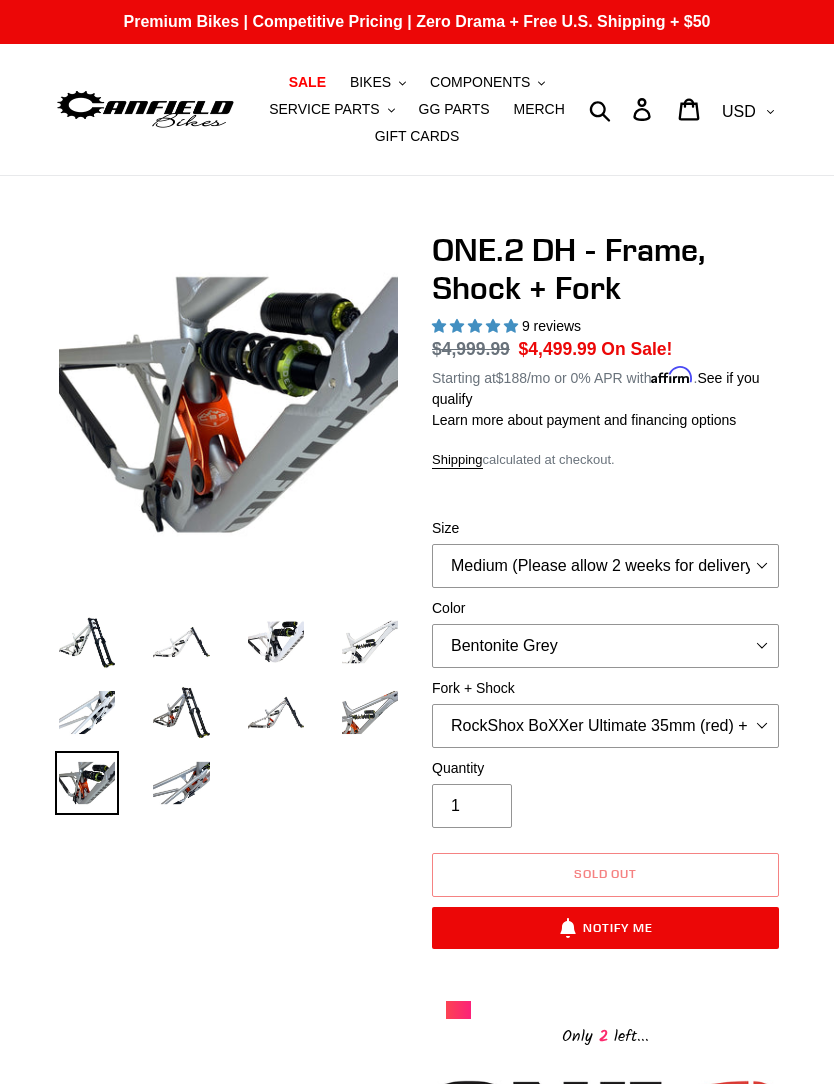 click at bounding box center (87, 642) 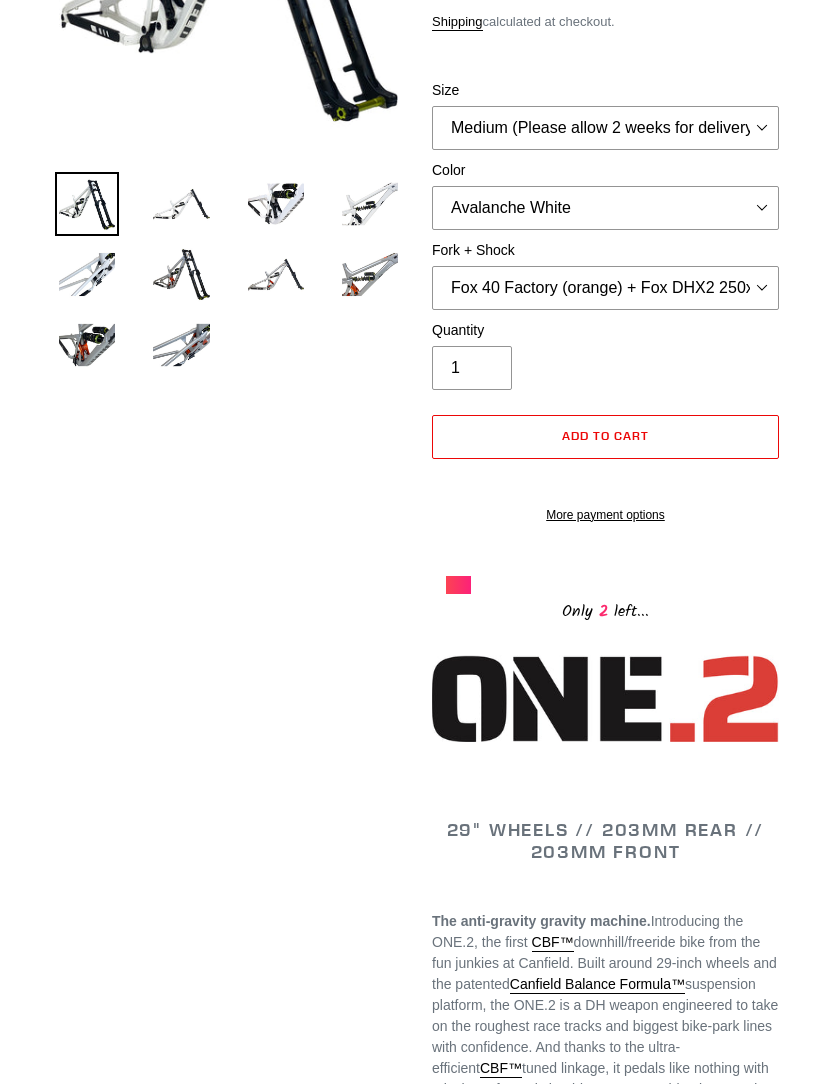 scroll, scrollTop: 0, scrollLeft: 0, axis: both 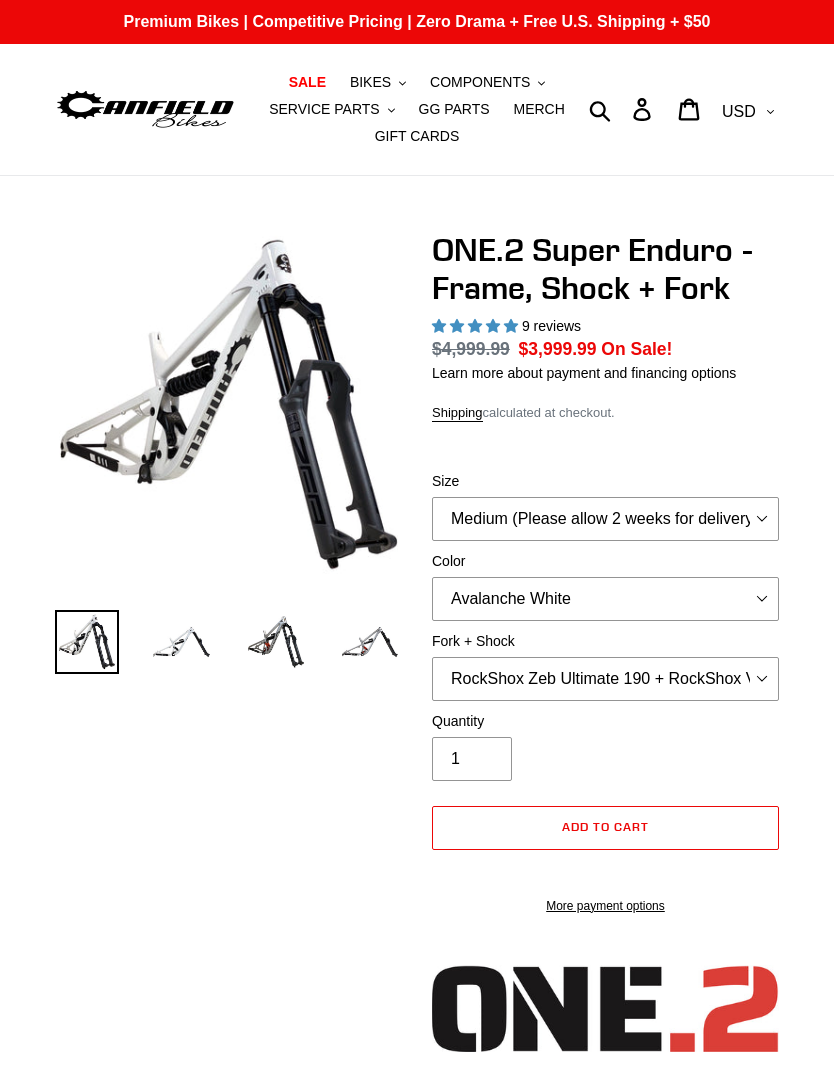 select on "highest-rating" 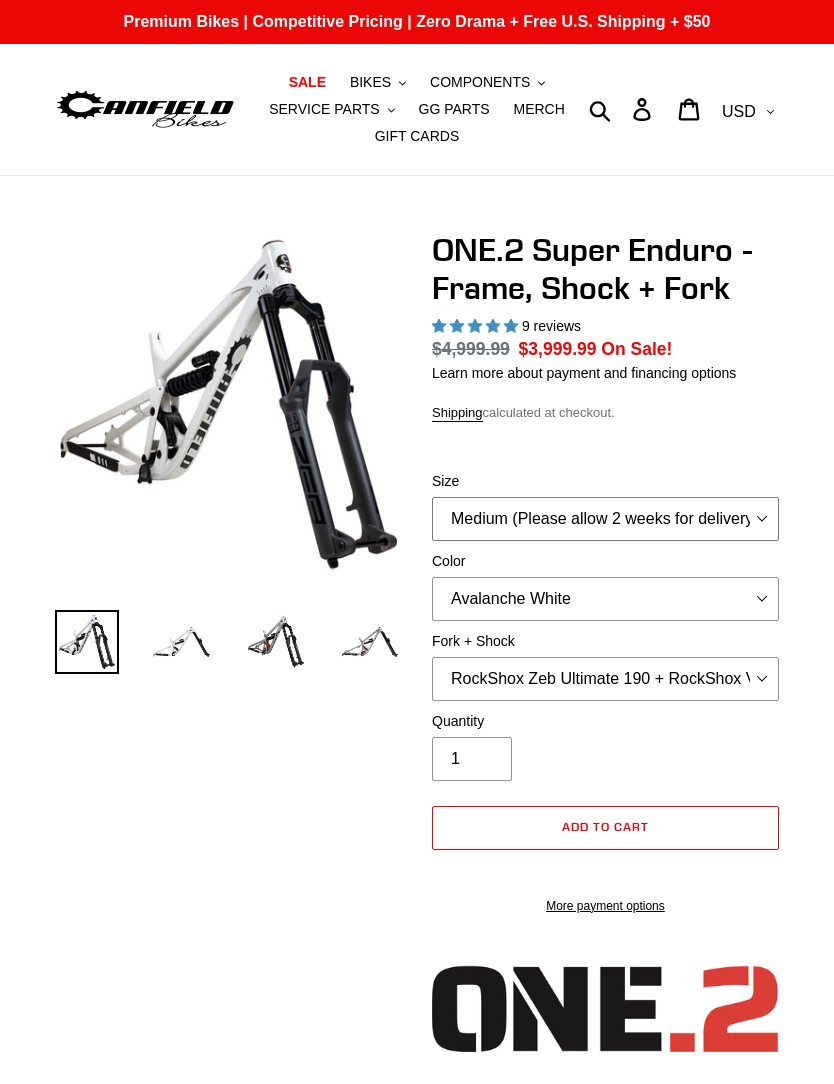 click on "Medium (Please allow 2 weeks for delivery)
Large (Sold Out)" at bounding box center (605, 519) 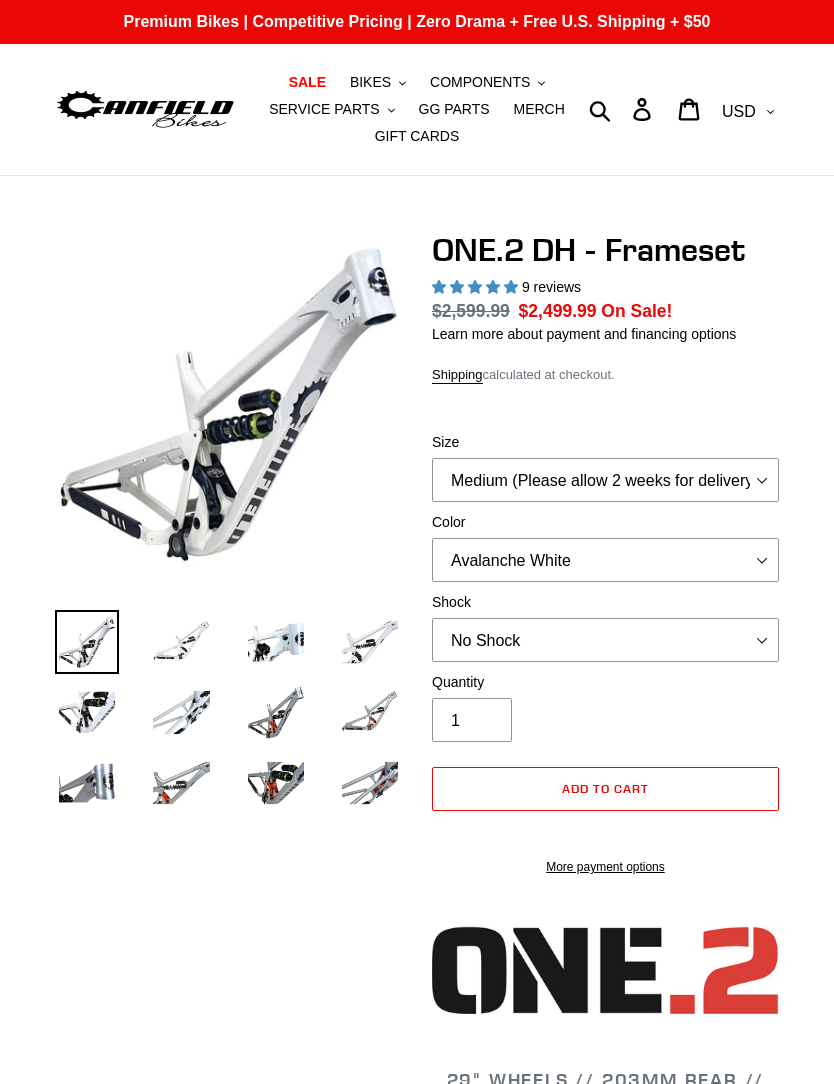 scroll, scrollTop: 0, scrollLeft: 0, axis: both 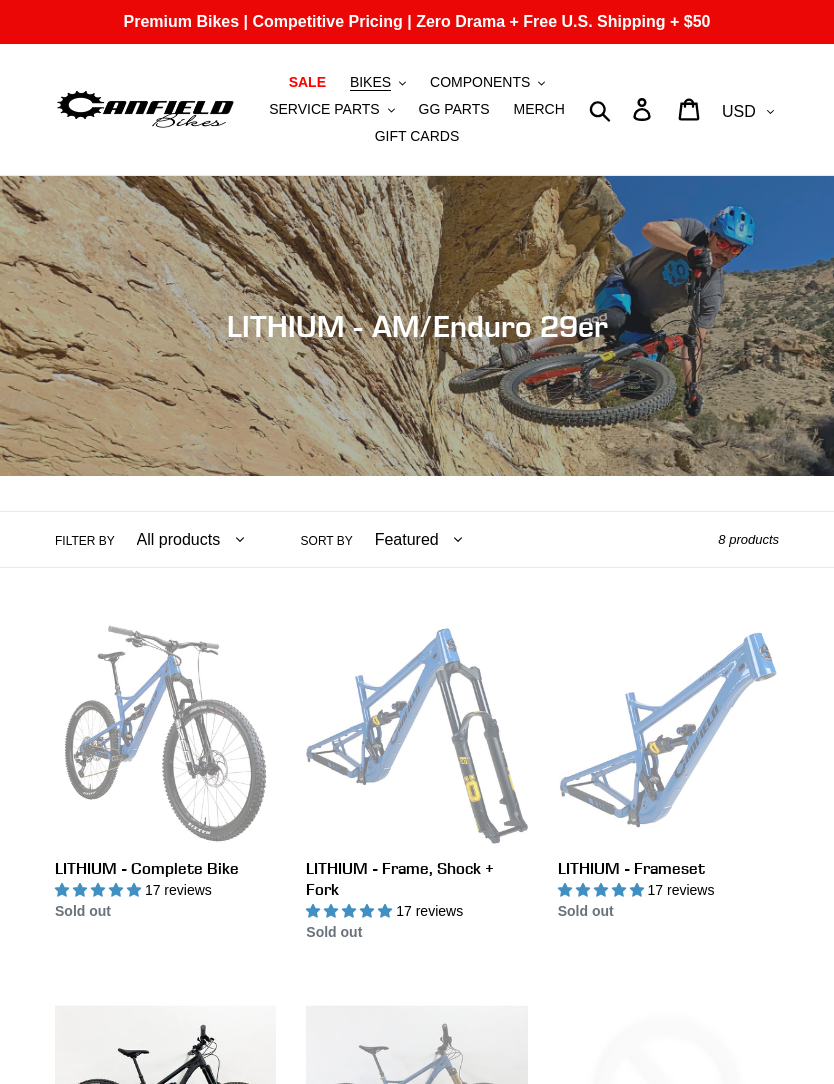 click on "LITHIUM - Frameset" at bounding box center [668, 772] 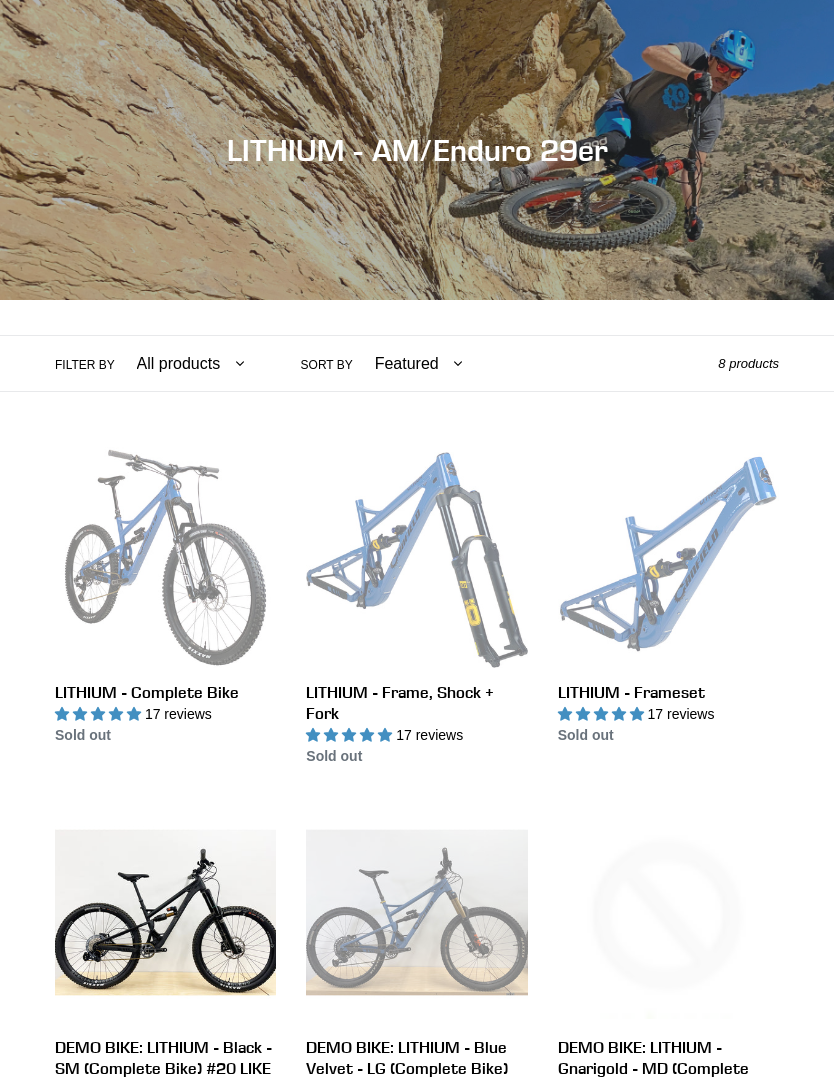 scroll, scrollTop: 0, scrollLeft: 0, axis: both 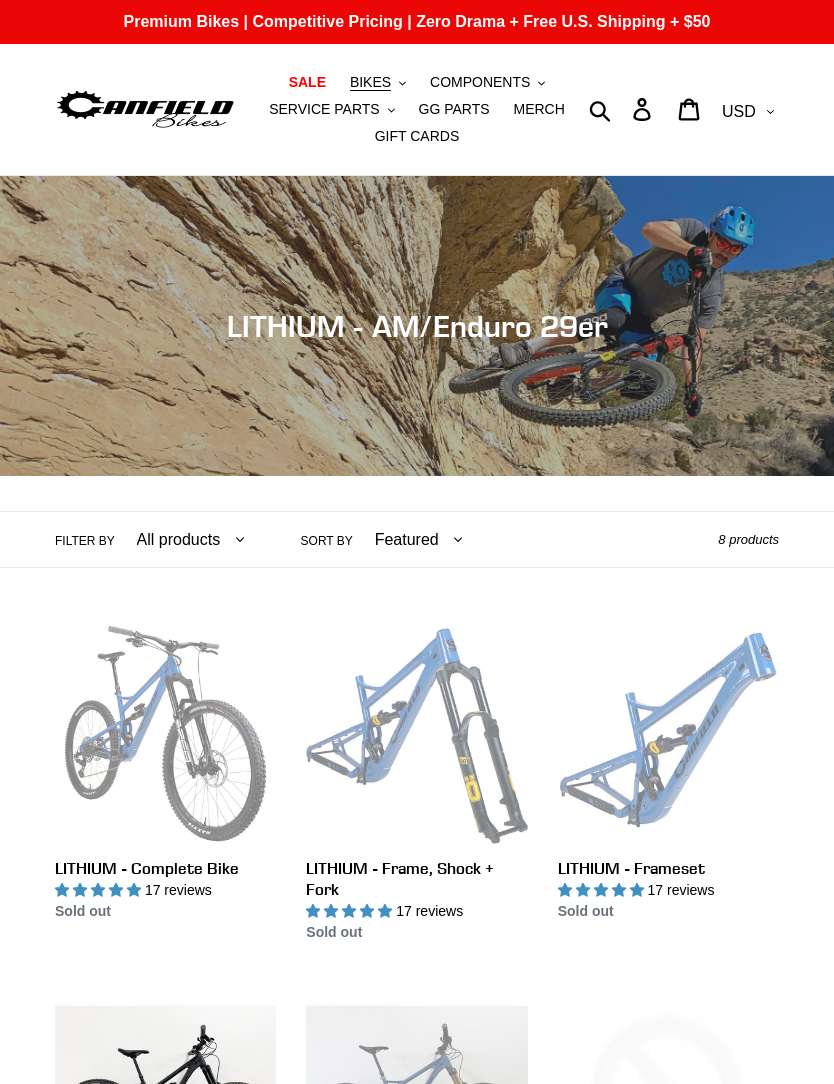 click at bounding box center [145, 109] 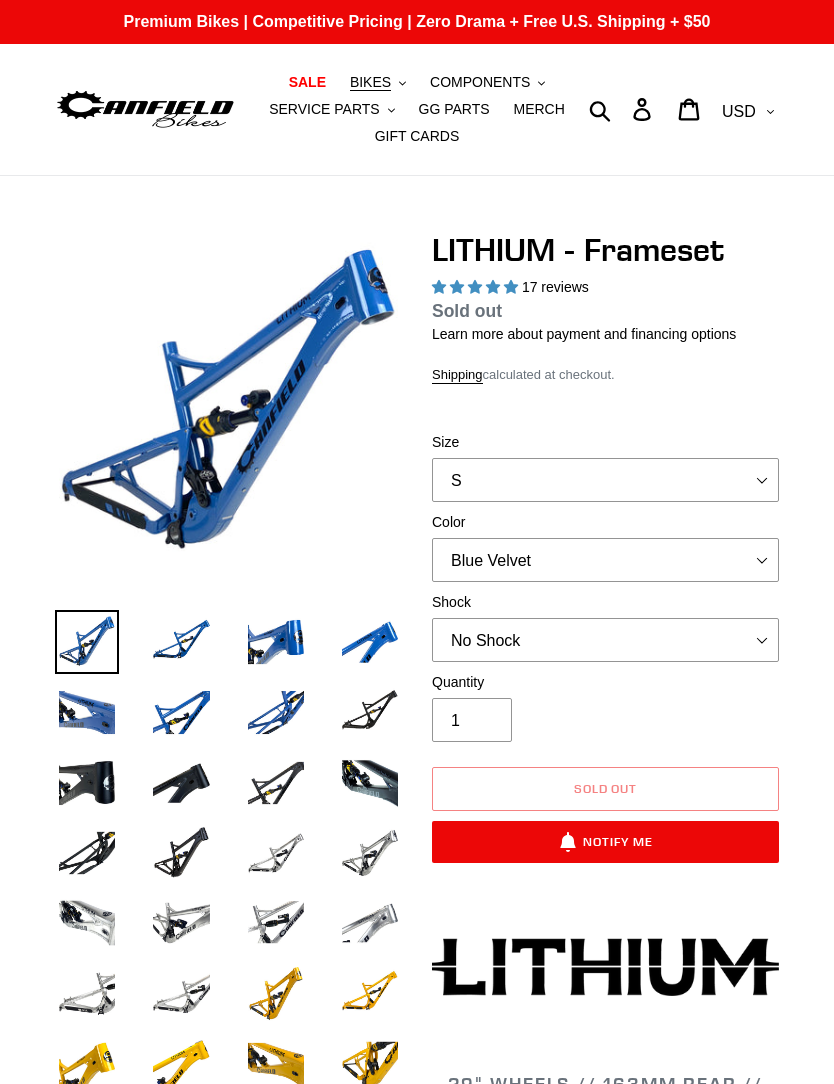 scroll, scrollTop: 0, scrollLeft: 0, axis: both 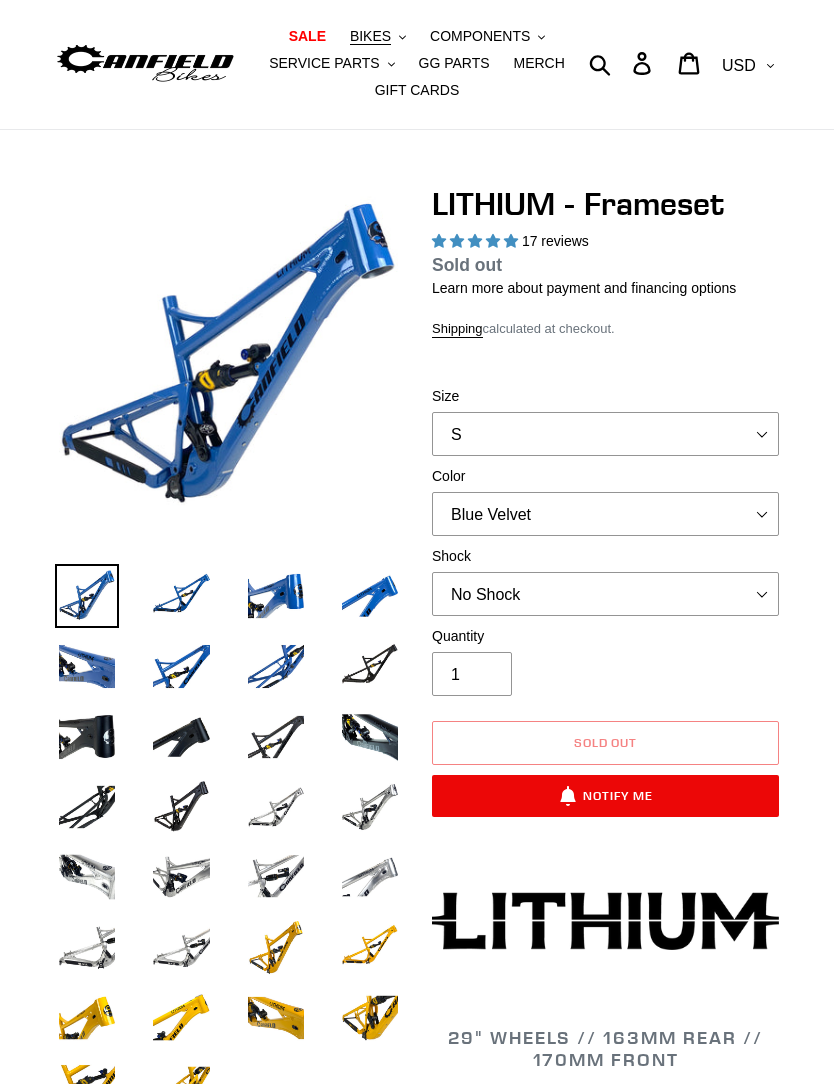 click at bounding box center [276, 596] 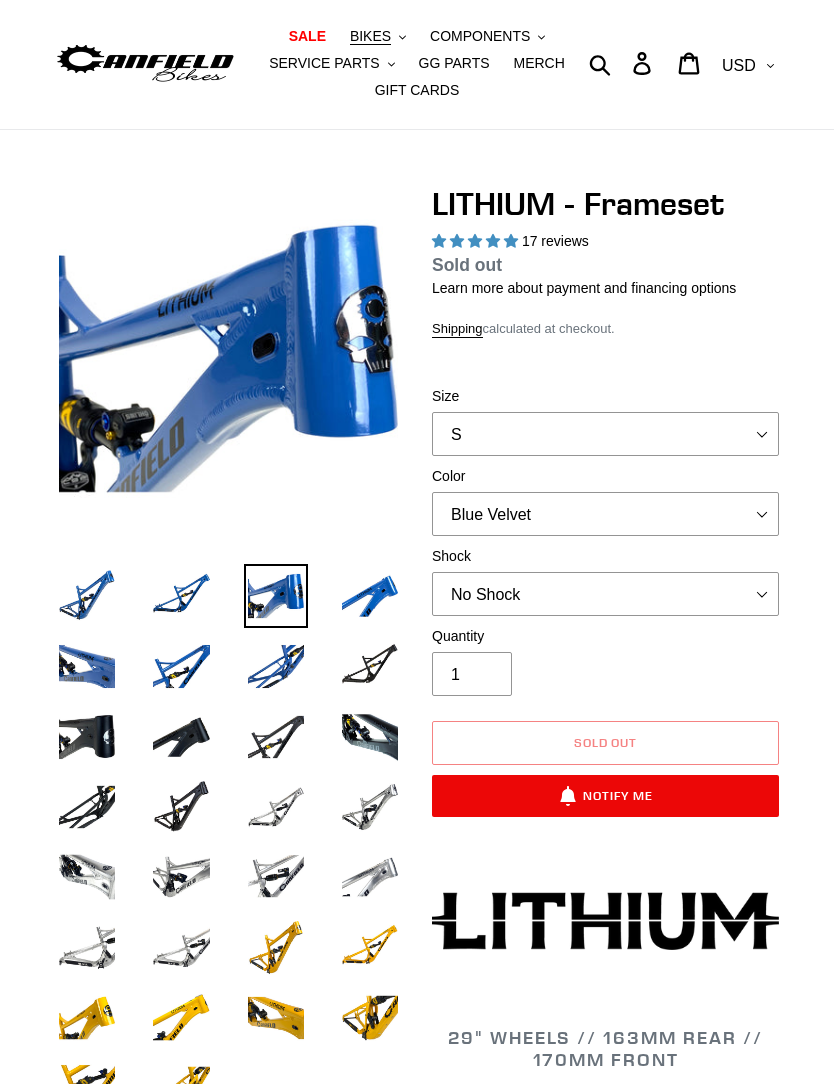 click at bounding box center [370, 596] 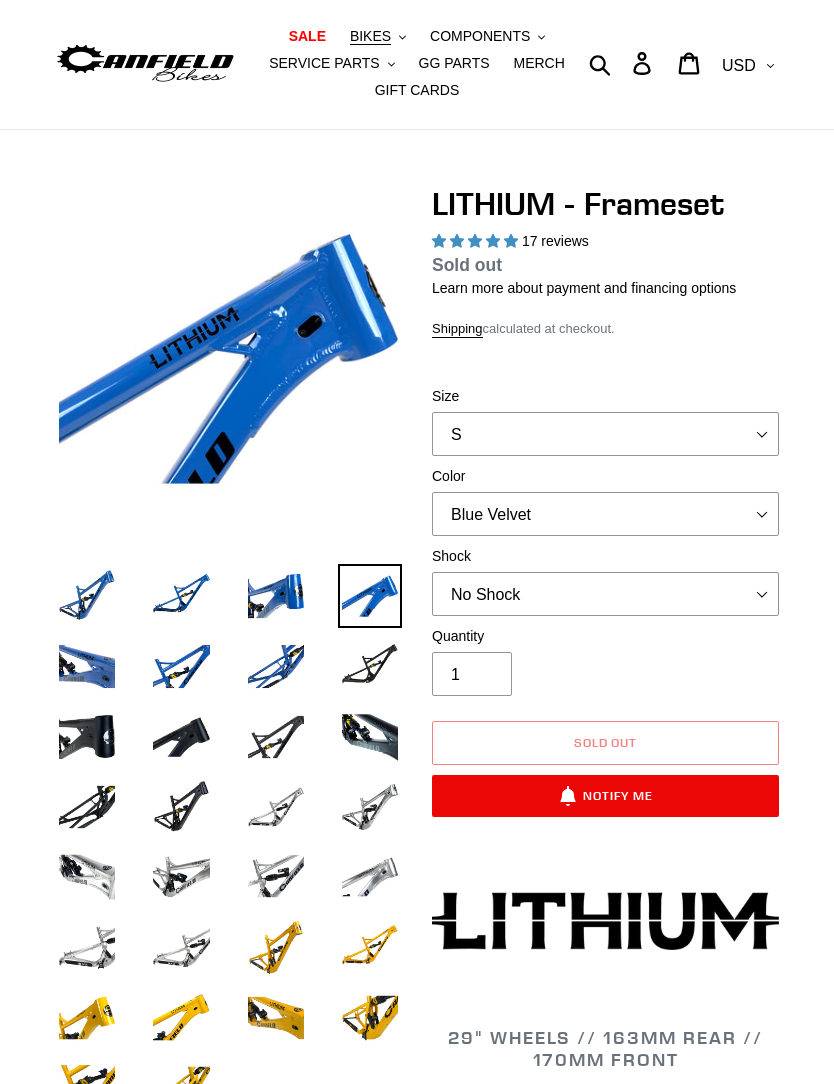click at bounding box center [276, 666] 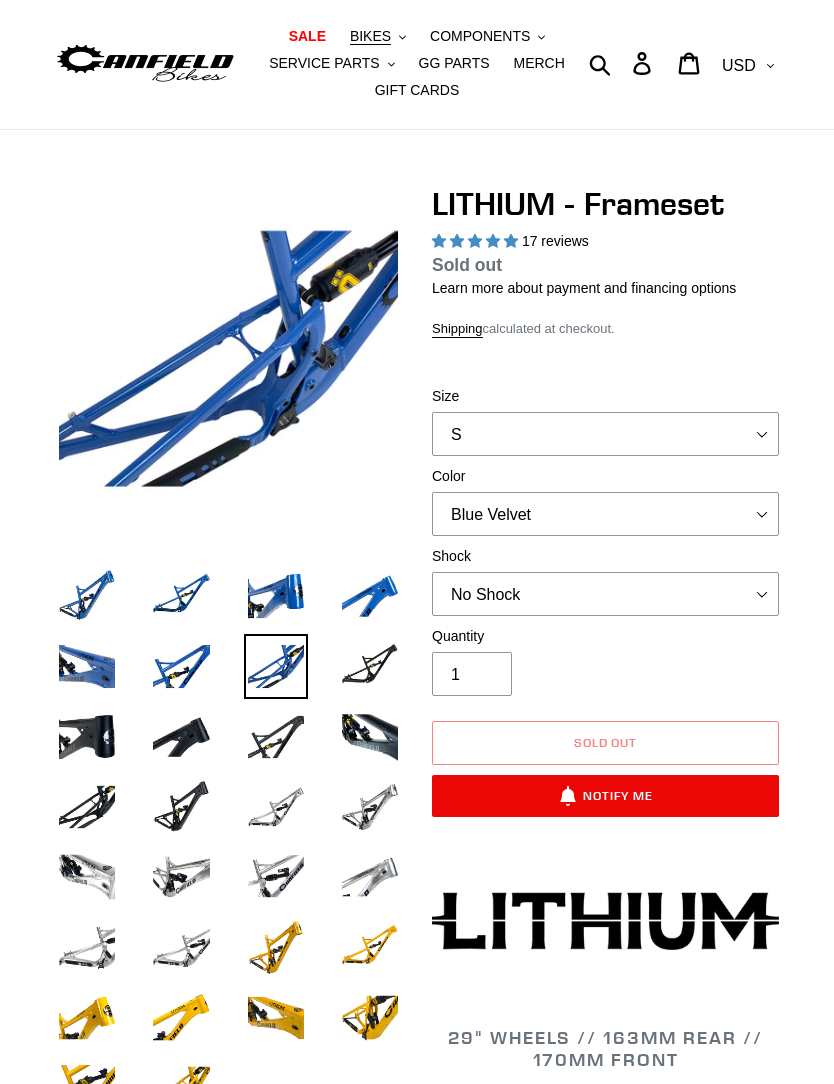 click at bounding box center (370, 666) 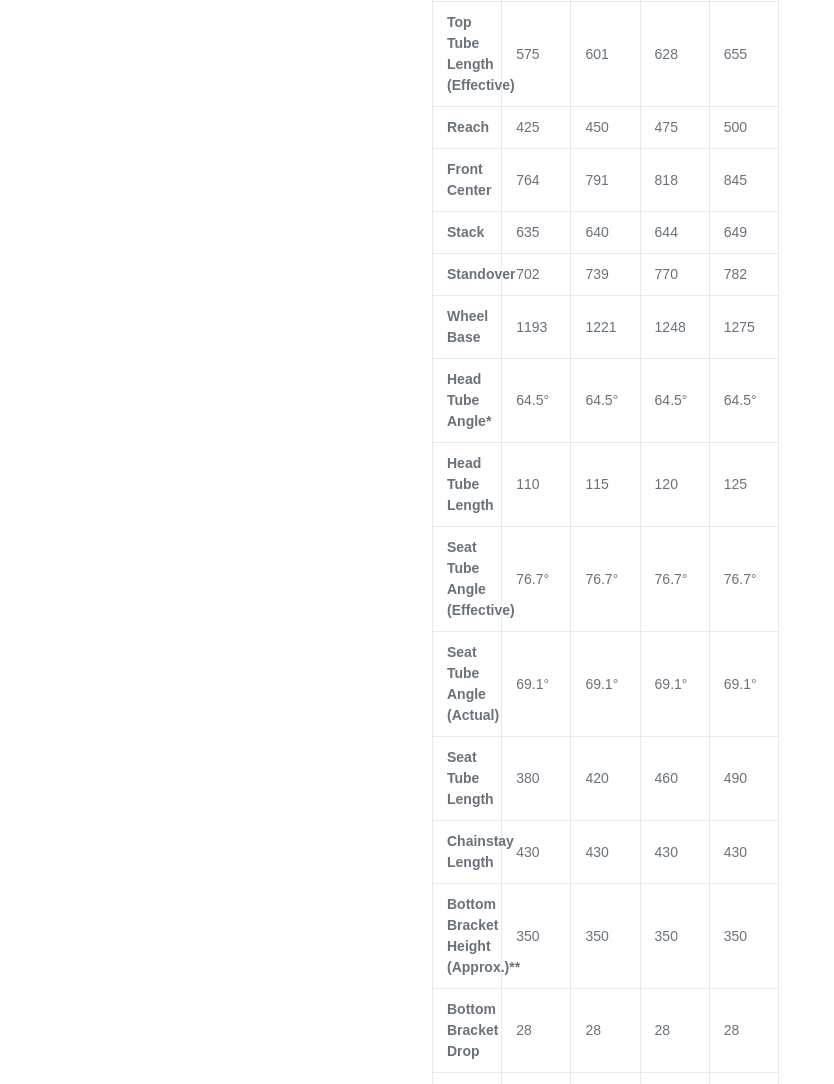 scroll, scrollTop: 1398, scrollLeft: 0, axis: vertical 